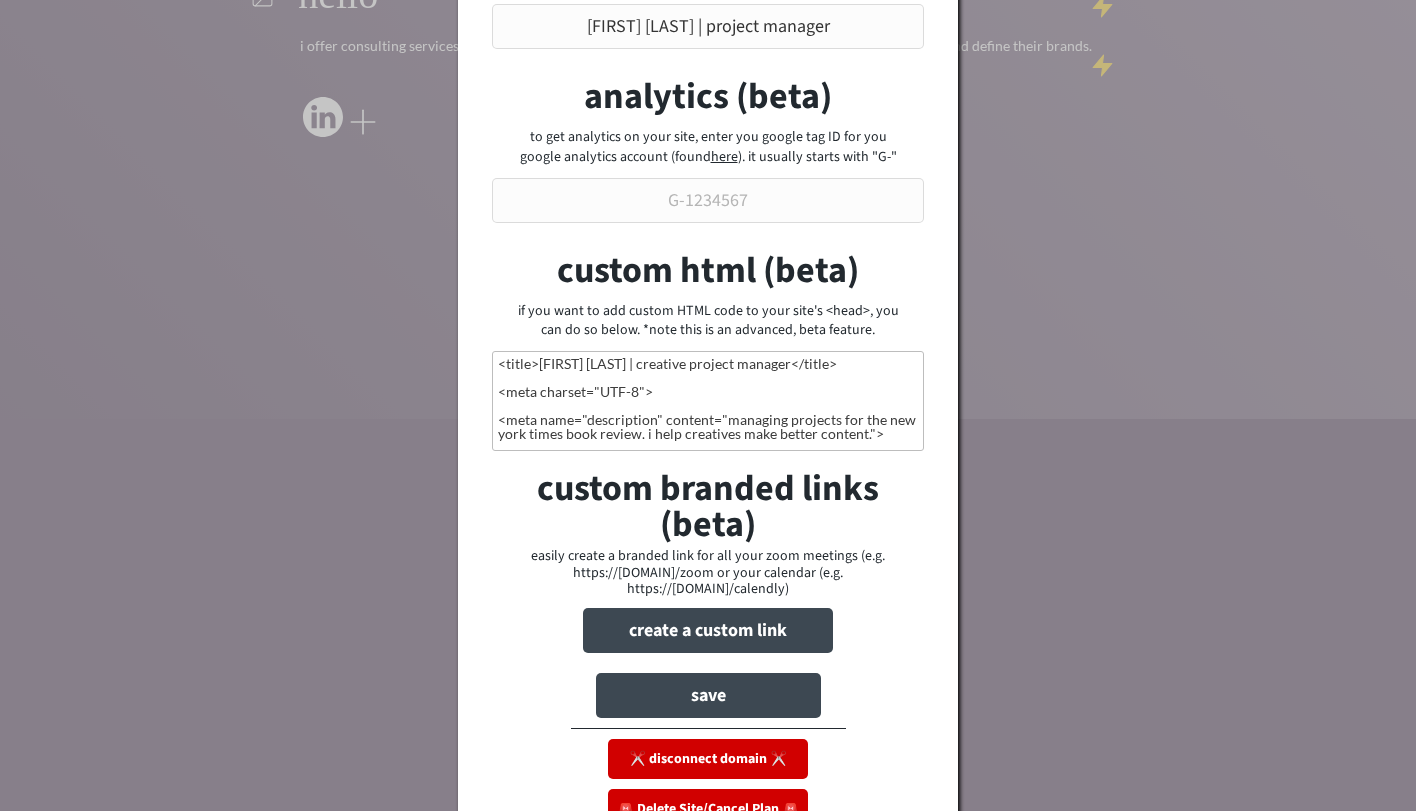 scroll, scrollTop: 423, scrollLeft: 0, axis: vertical 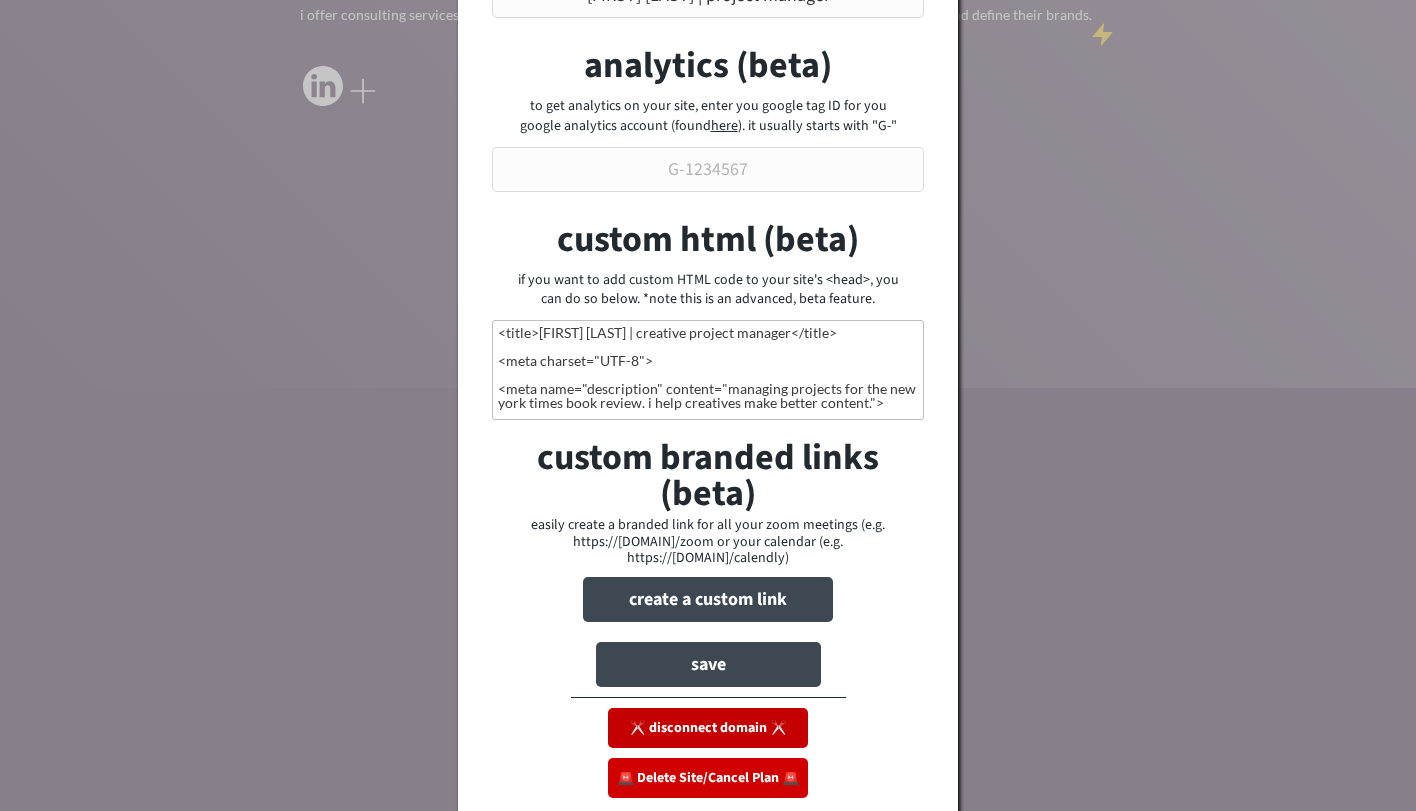 click on "✂️ disconnect domain ✂️" at bounding box center [708, 728] 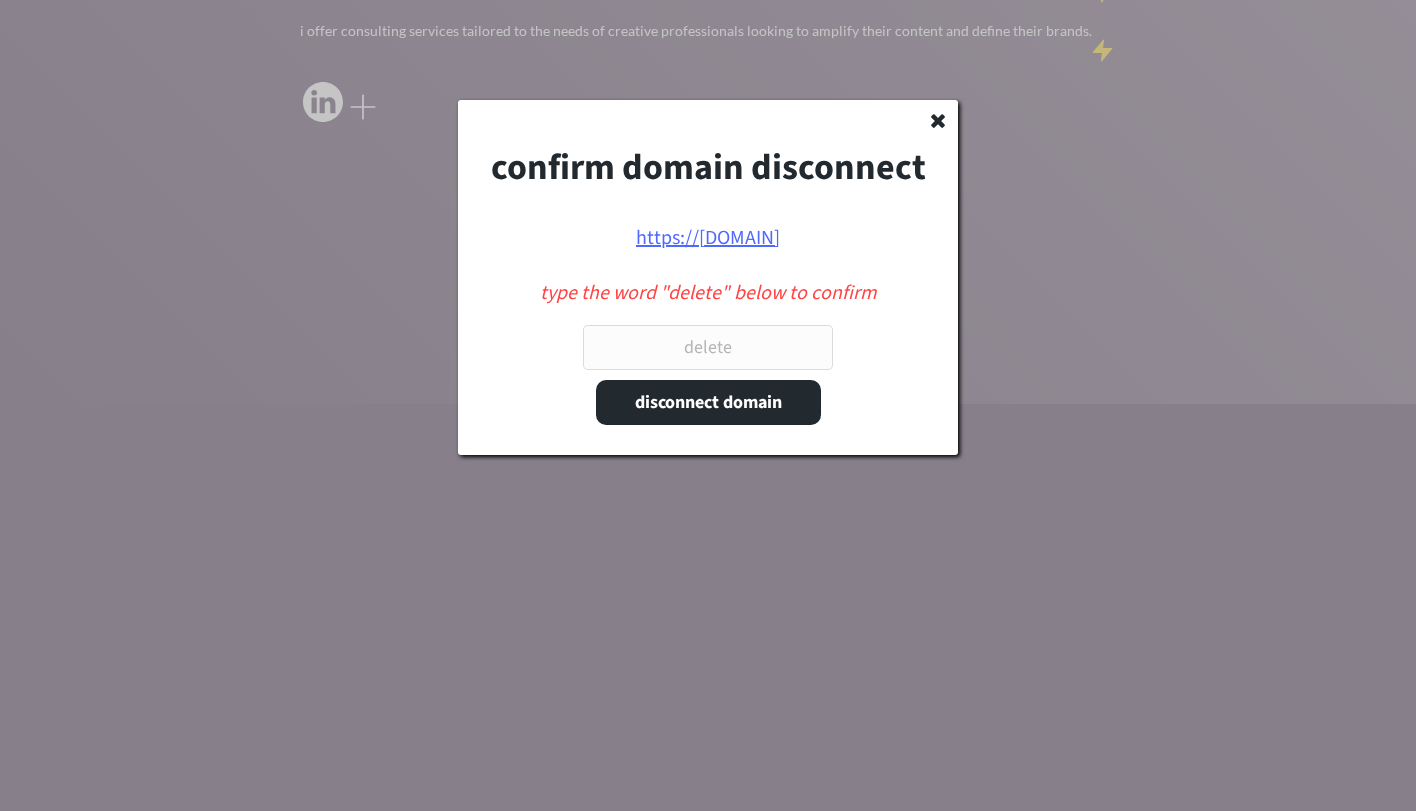 scroll, scrollTop: 403, scrollLeft: 0, axis: vertical 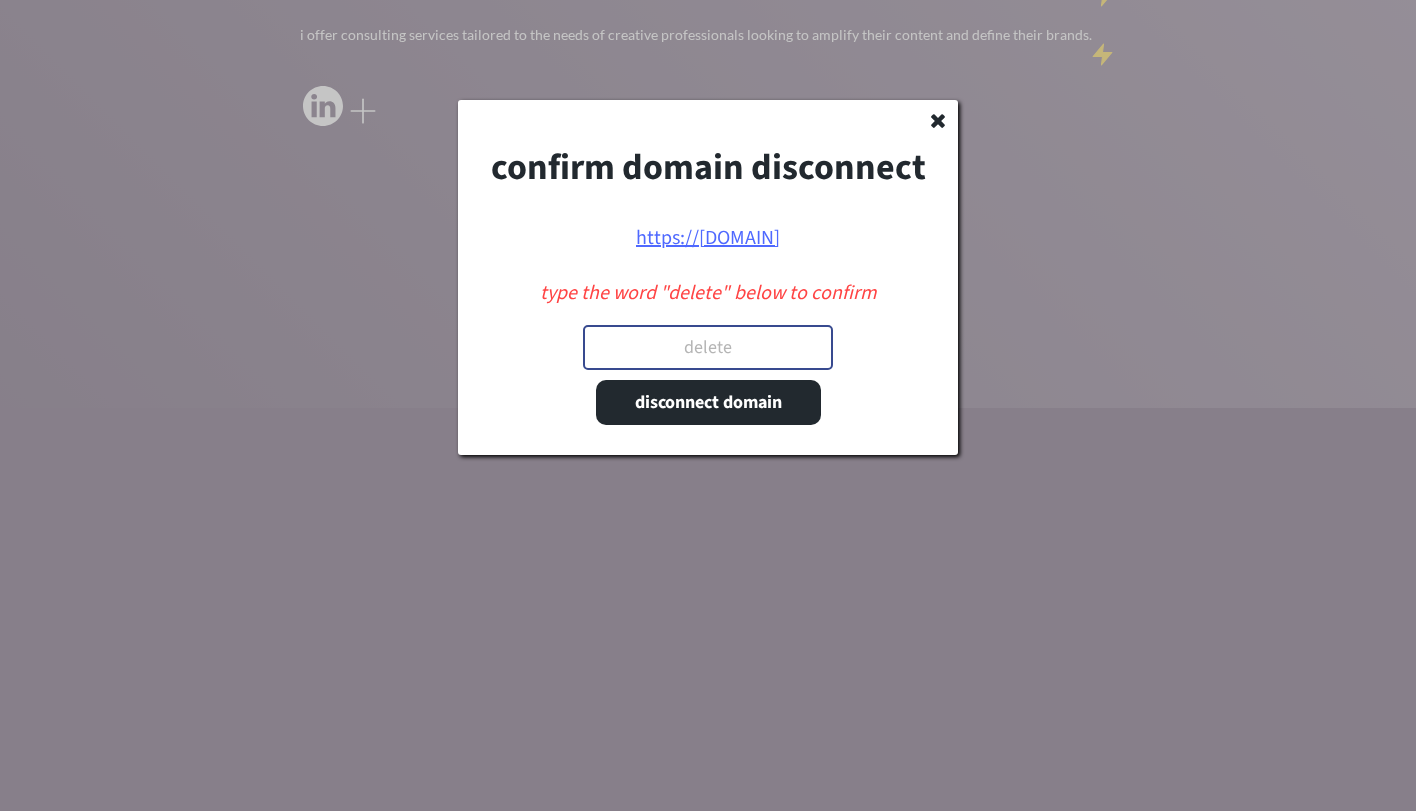 click at bounding box center (708, 347) 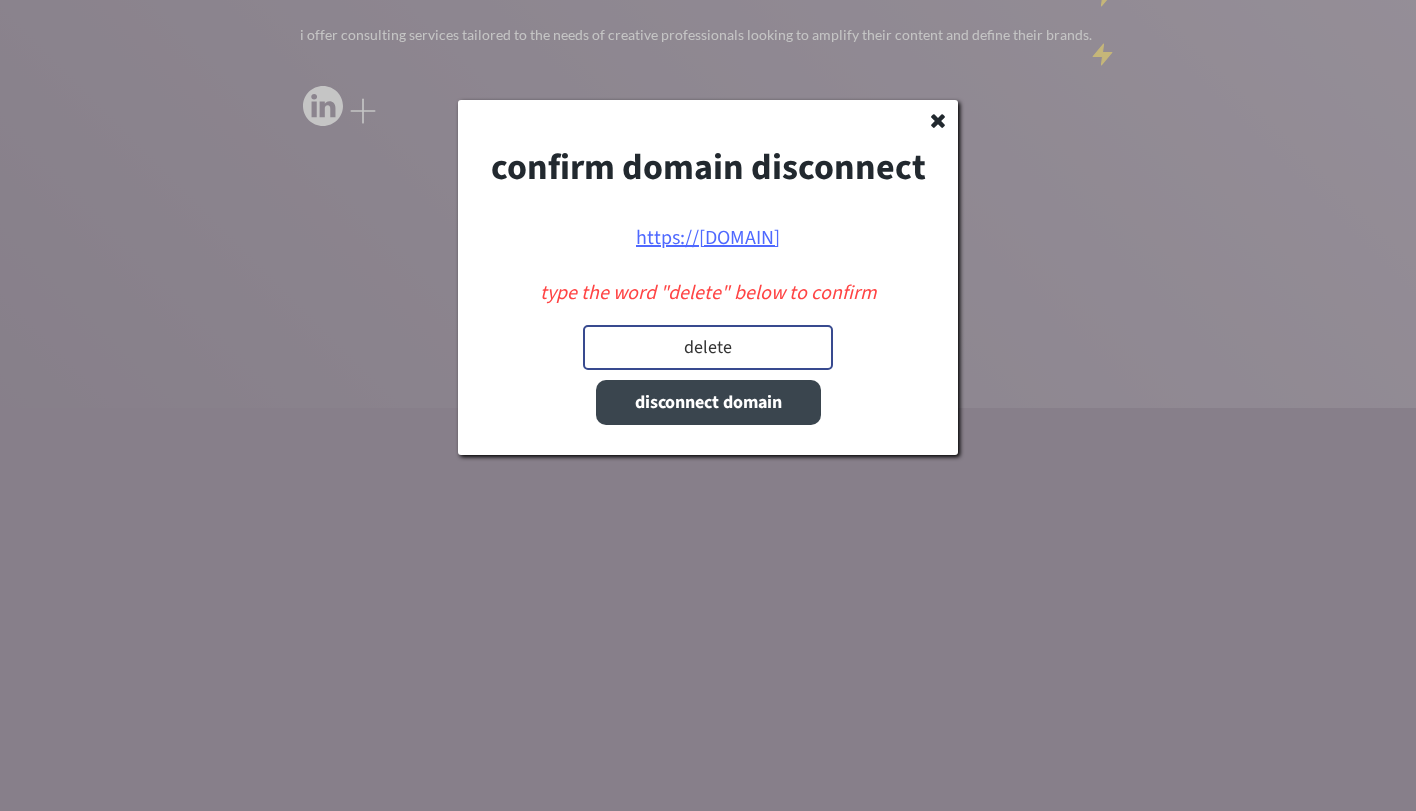 type on "delete" 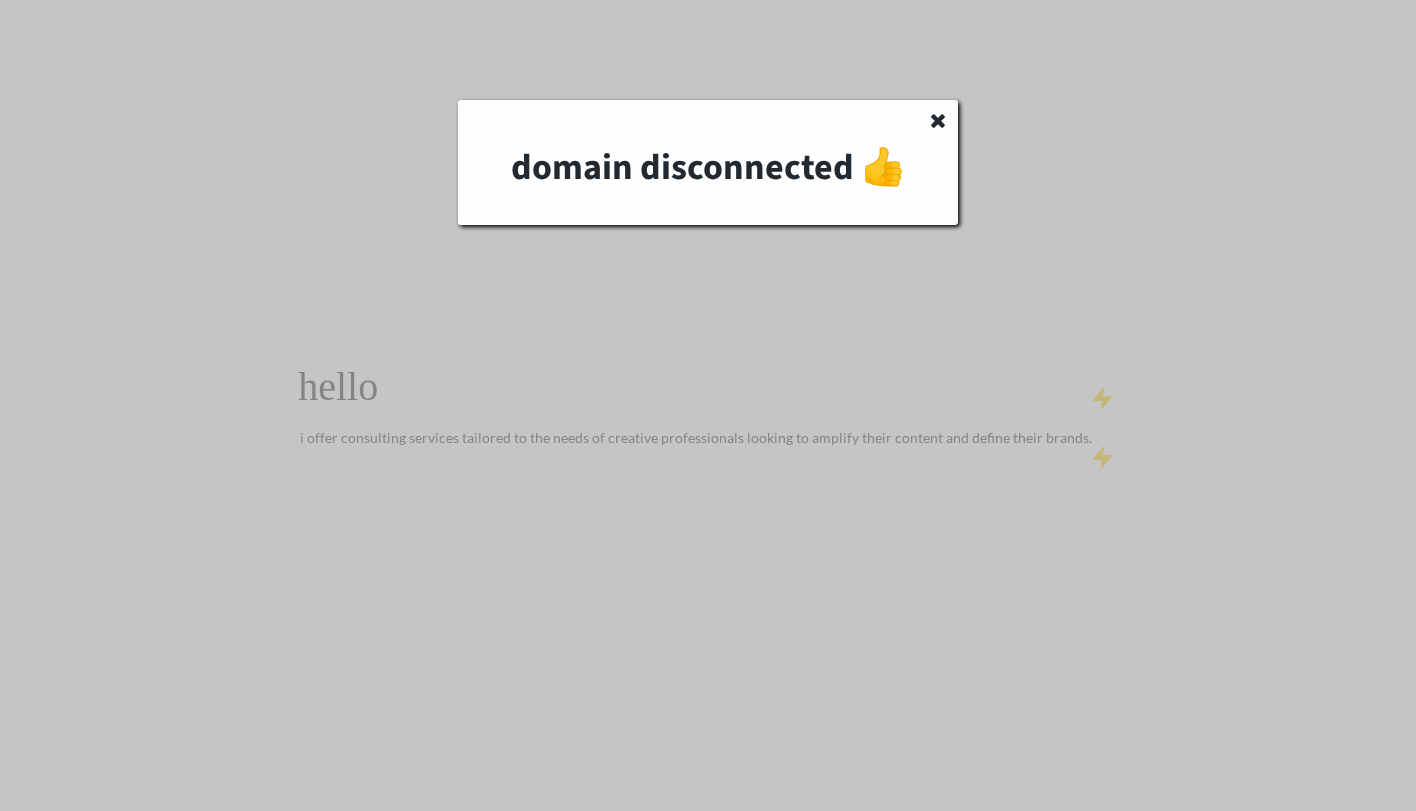 scroll, scrollTop: 0, scrollLeft: 0, axis: both 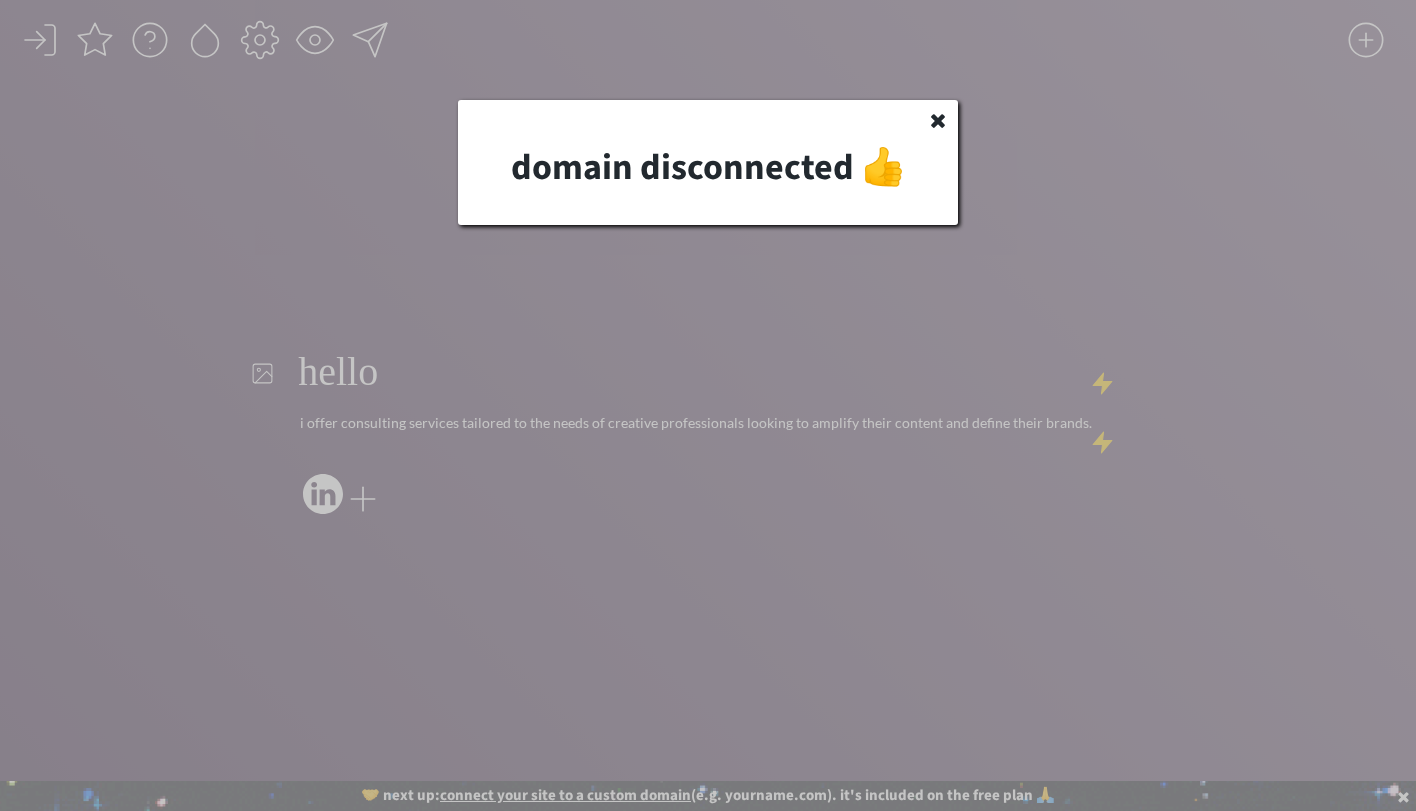 click at bounding box center [938, 120] 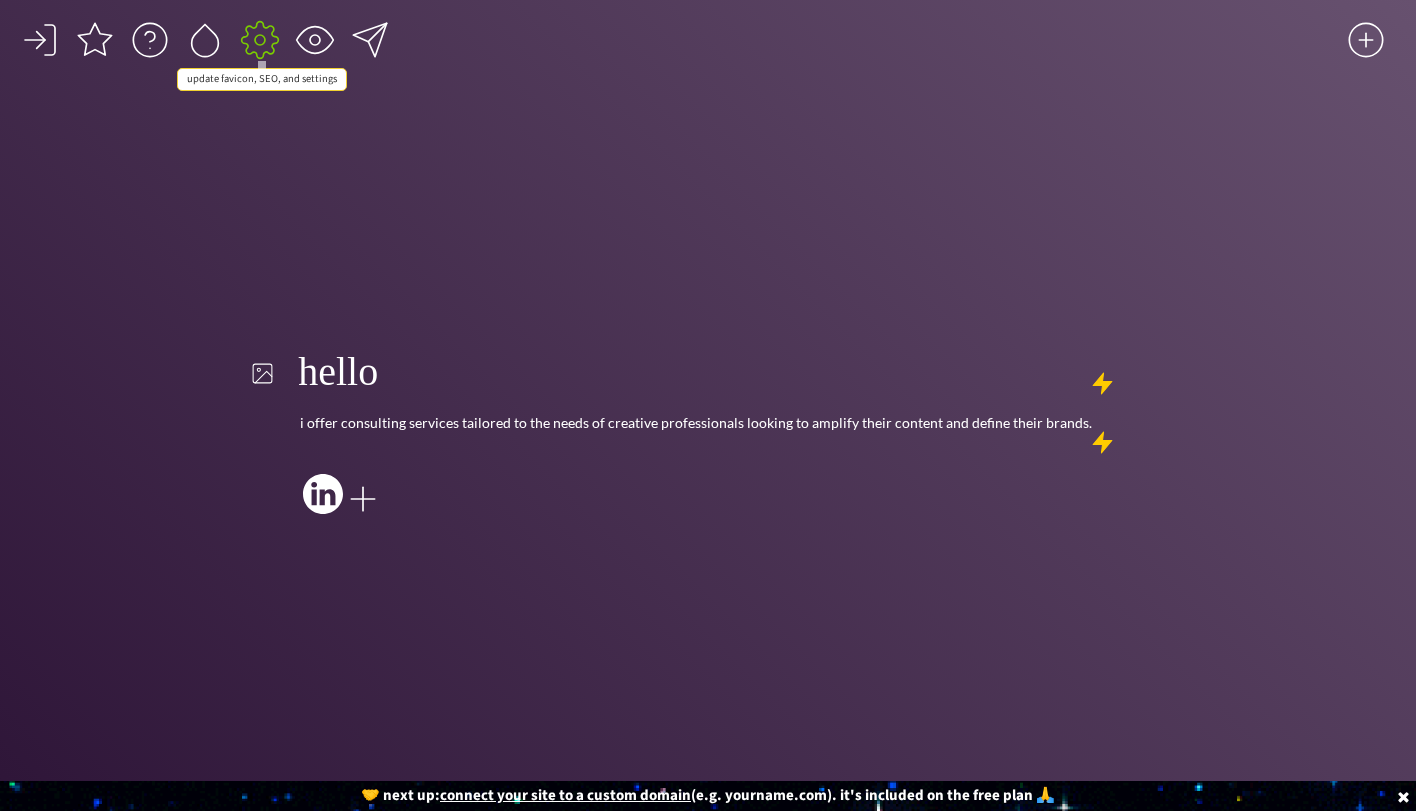 click at bounding box center [260, 40] 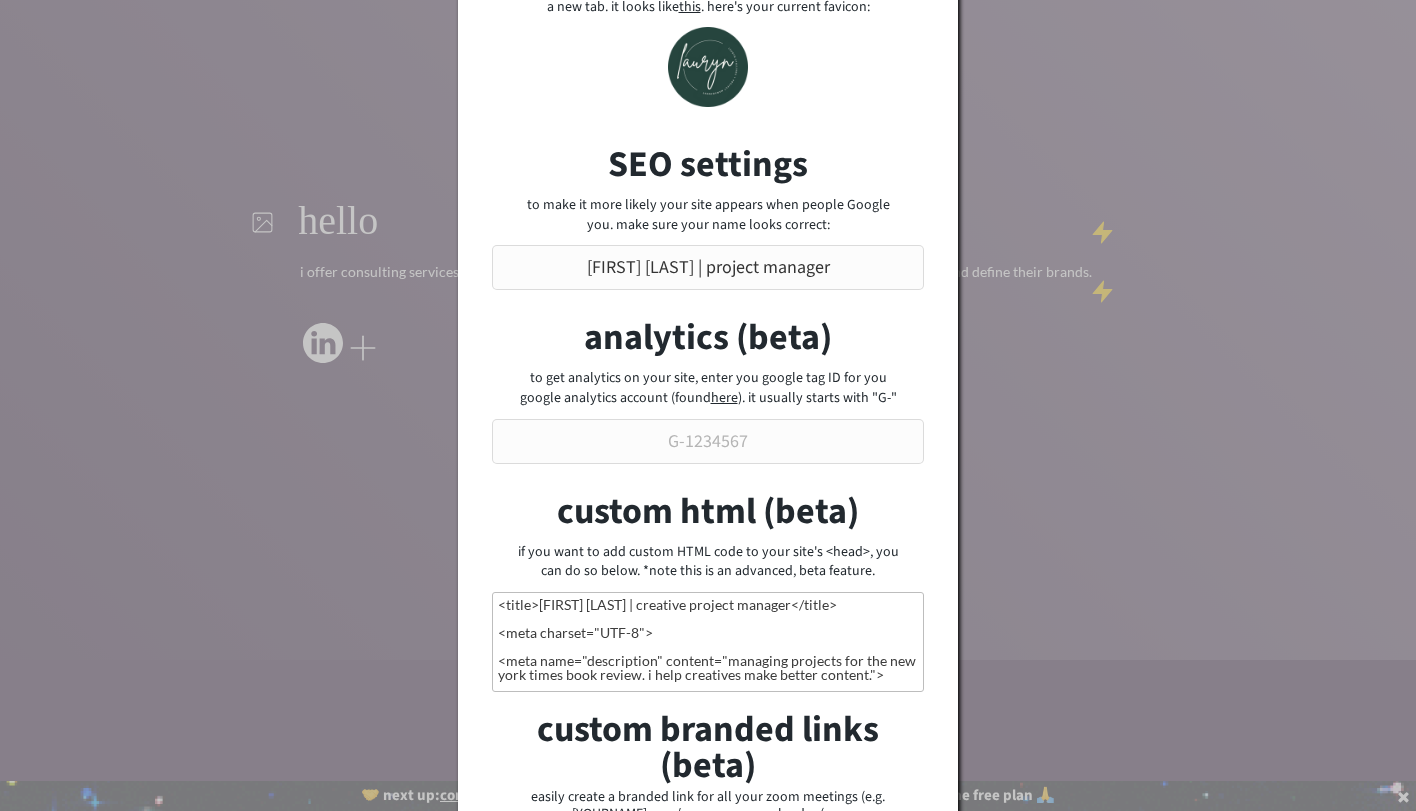 scroll, scrollTop: 361, scrollLeft: 0, axis: vertical 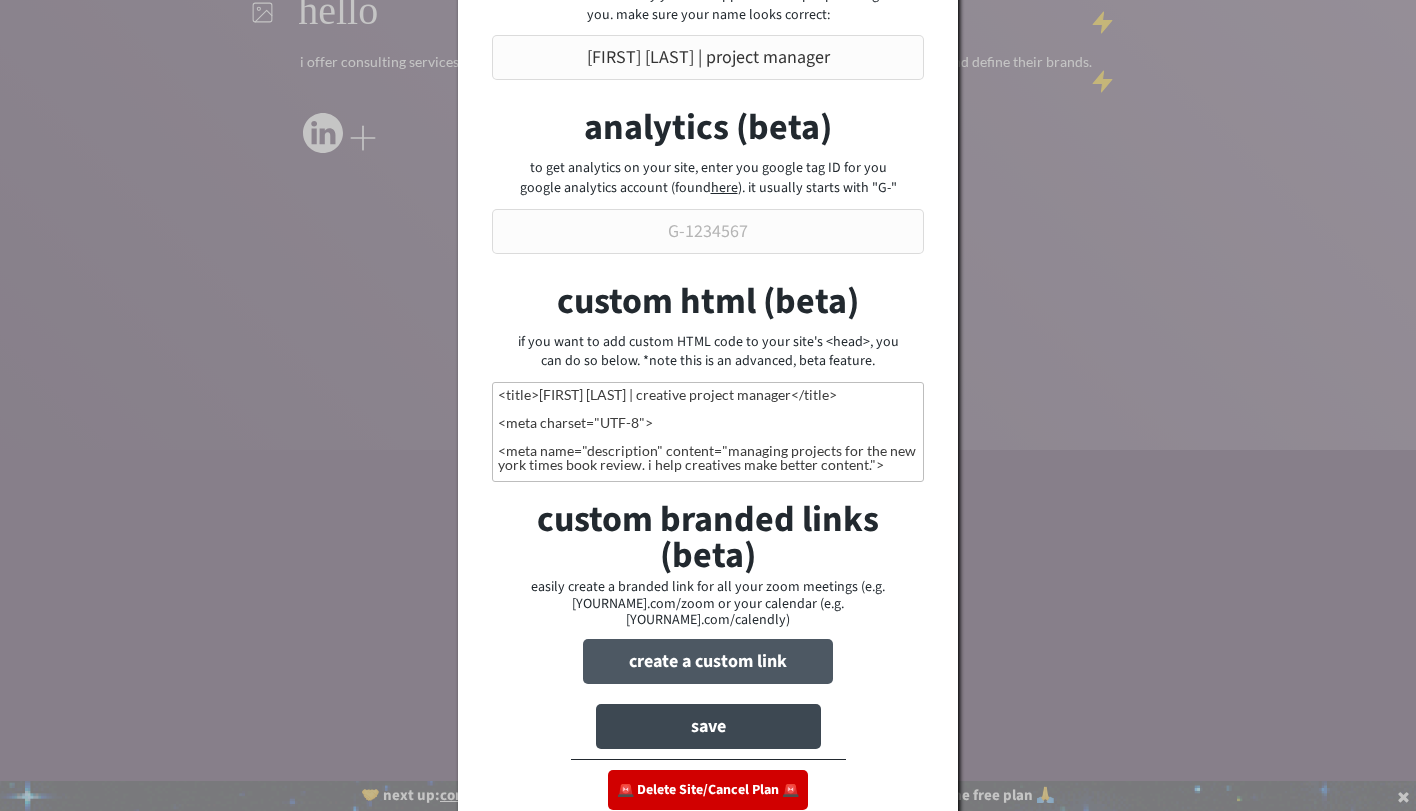 click on "create a custom link" at bounding box center (708, 647) 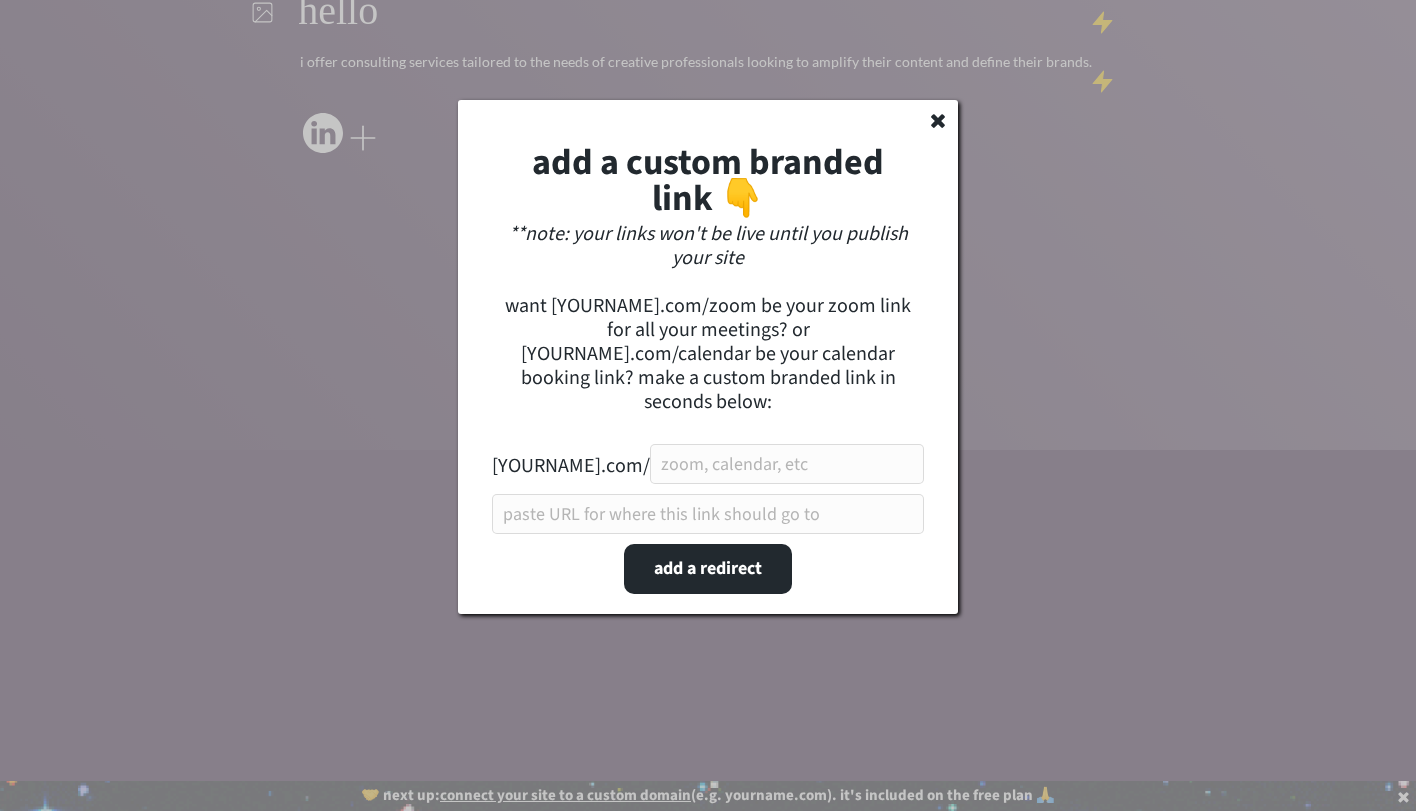 click at bounding box center (938, 121) 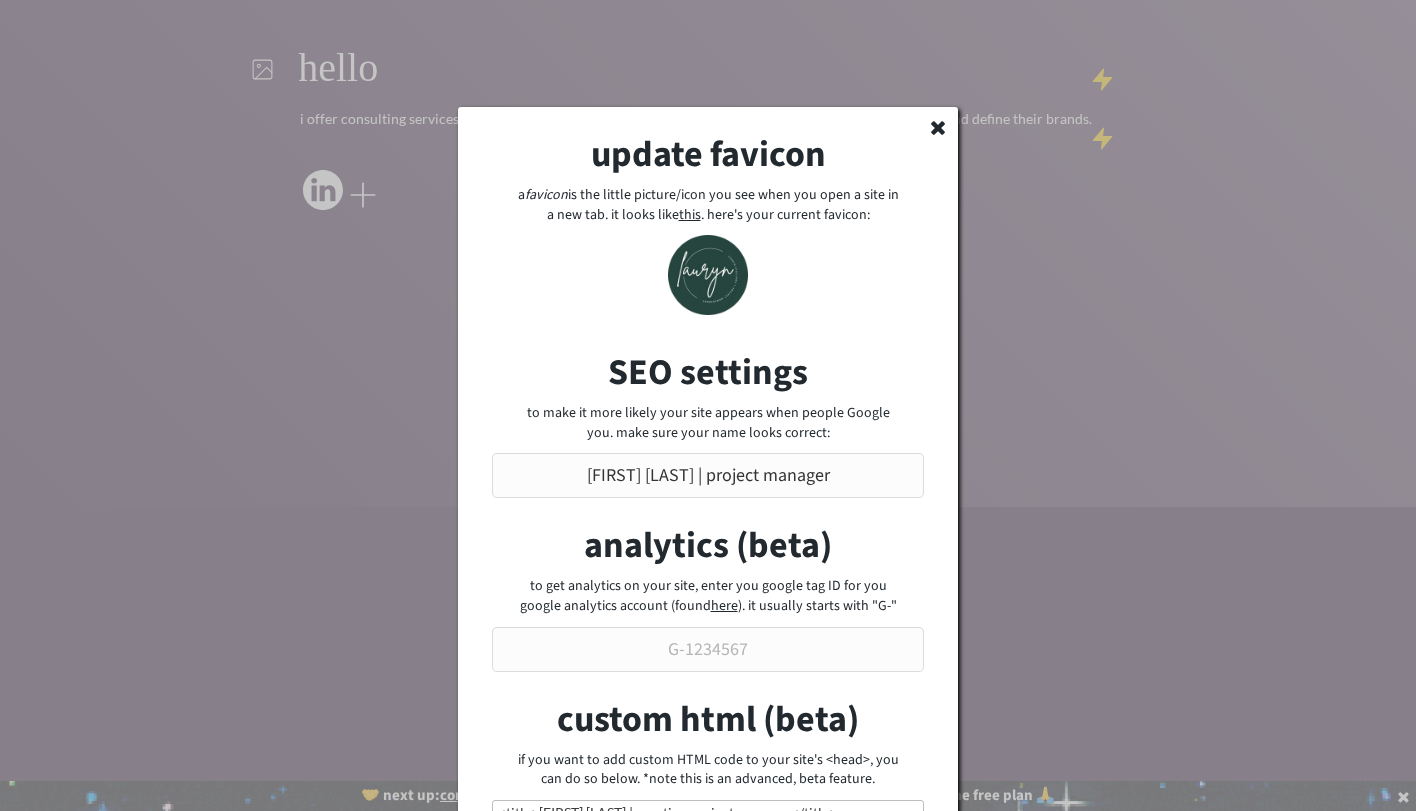 scroll, scrollTop: 308, scrollLeft: 0, axis: vertical 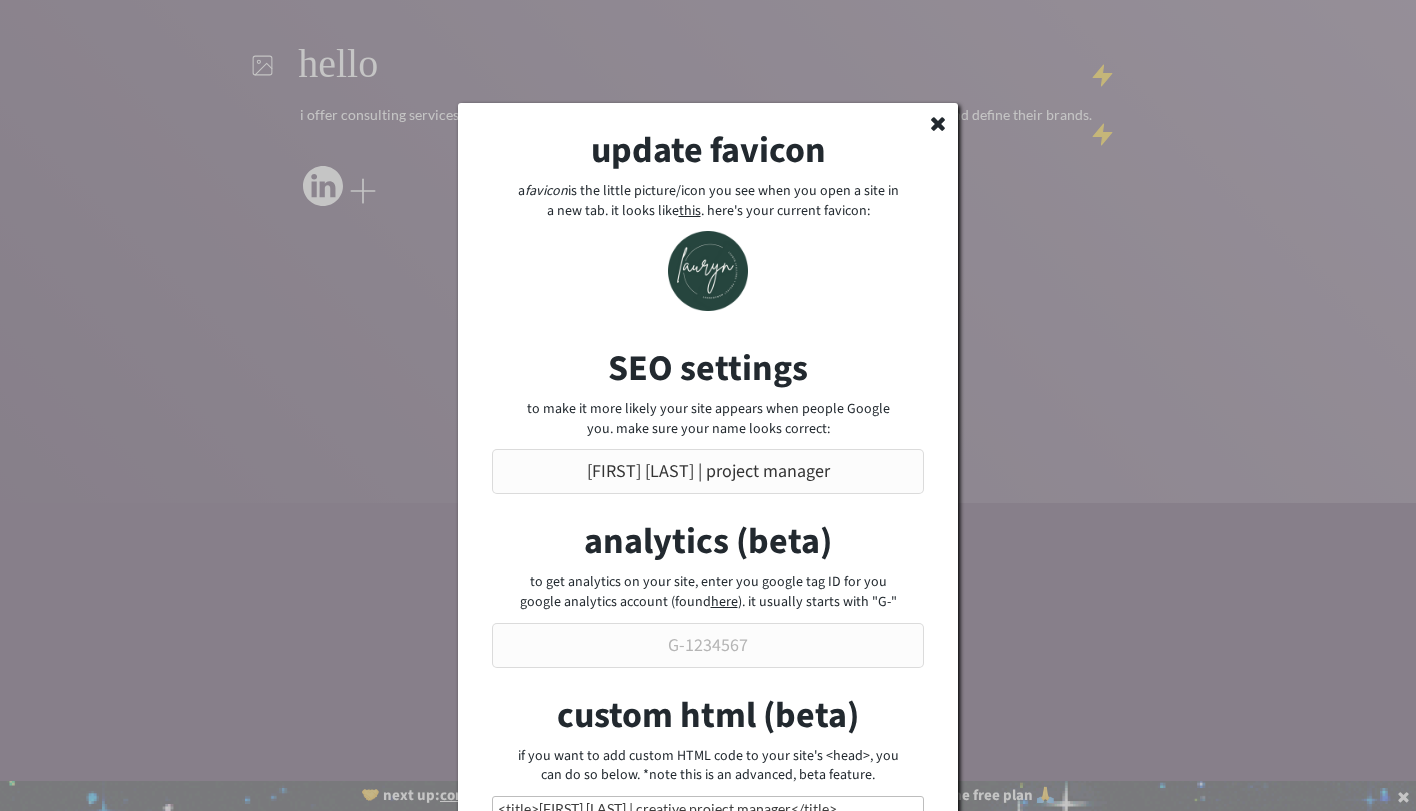 click on "update favicon a  favicon  is the little picture/icon you see when you open a site in a new tab. it looks like  this . here's your current favicon: click to upload a new favicon SEO settings to make it more likely your site appears when people Google you. make sure your name looks correct: analytics (beta) to get analytics on your site, enter you google tag ID for you google analytics account (found  here ). it usually starts with "G-" custom html (beta) if you want to add custom HTML code to your site's <html>, you can do so below. *note this is an advanced, beta feature. <title>[FIRST] [LAST] | creative project manager</title>
<meta charset="UTF-8">
<meta name="description" content="managing projects for the [ORGANIZATION] book review. i help creatives make better content."> custom branded links (beta) easily create a branded link for all your zoom meetings (e.g. [DOMAIN]/zoom or your calendar (e.g. [DOMAIN]/calendly) create a custom link save 🚨 Delete Site/Cancel Plan 🚨" at bounding box center (708, 666) 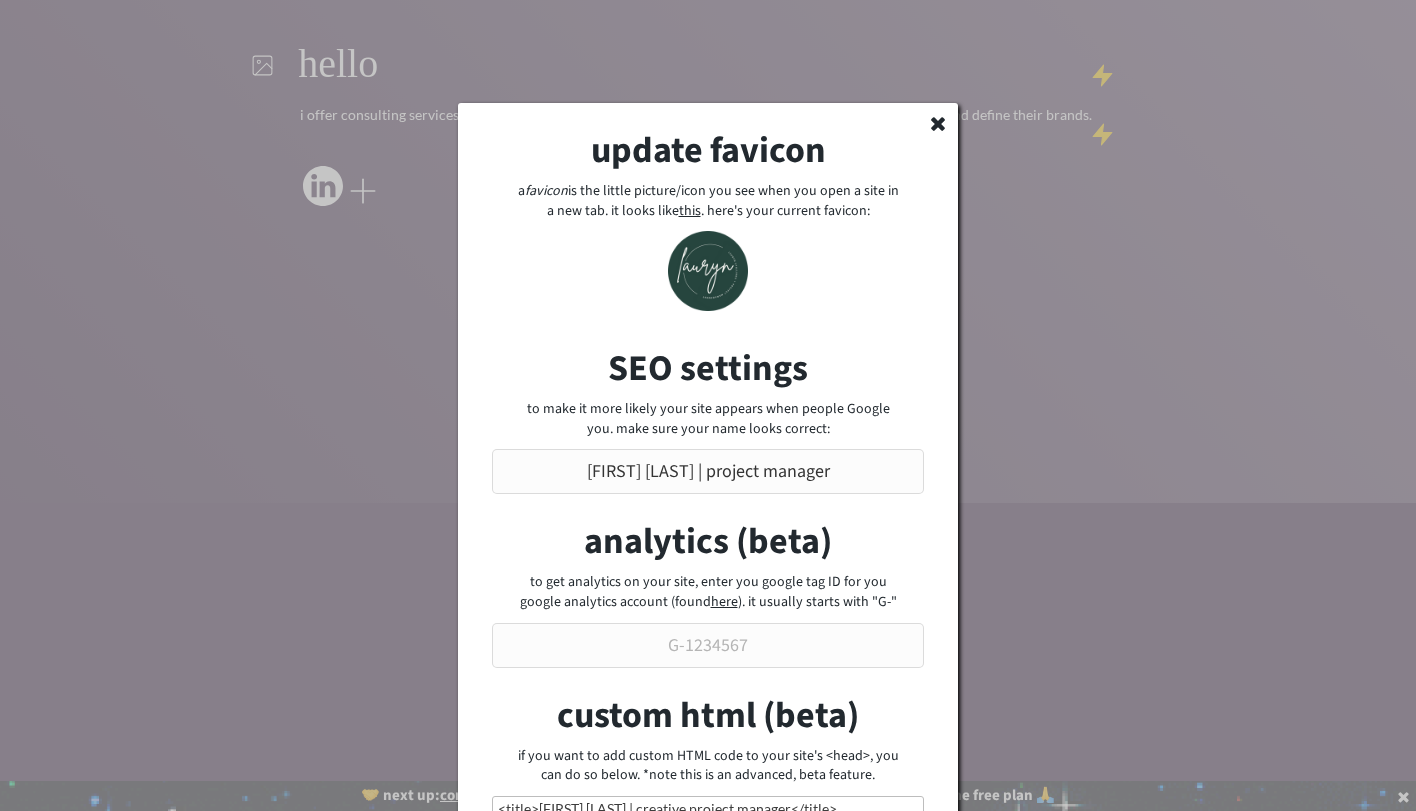 click at bounding box center [938, 124] 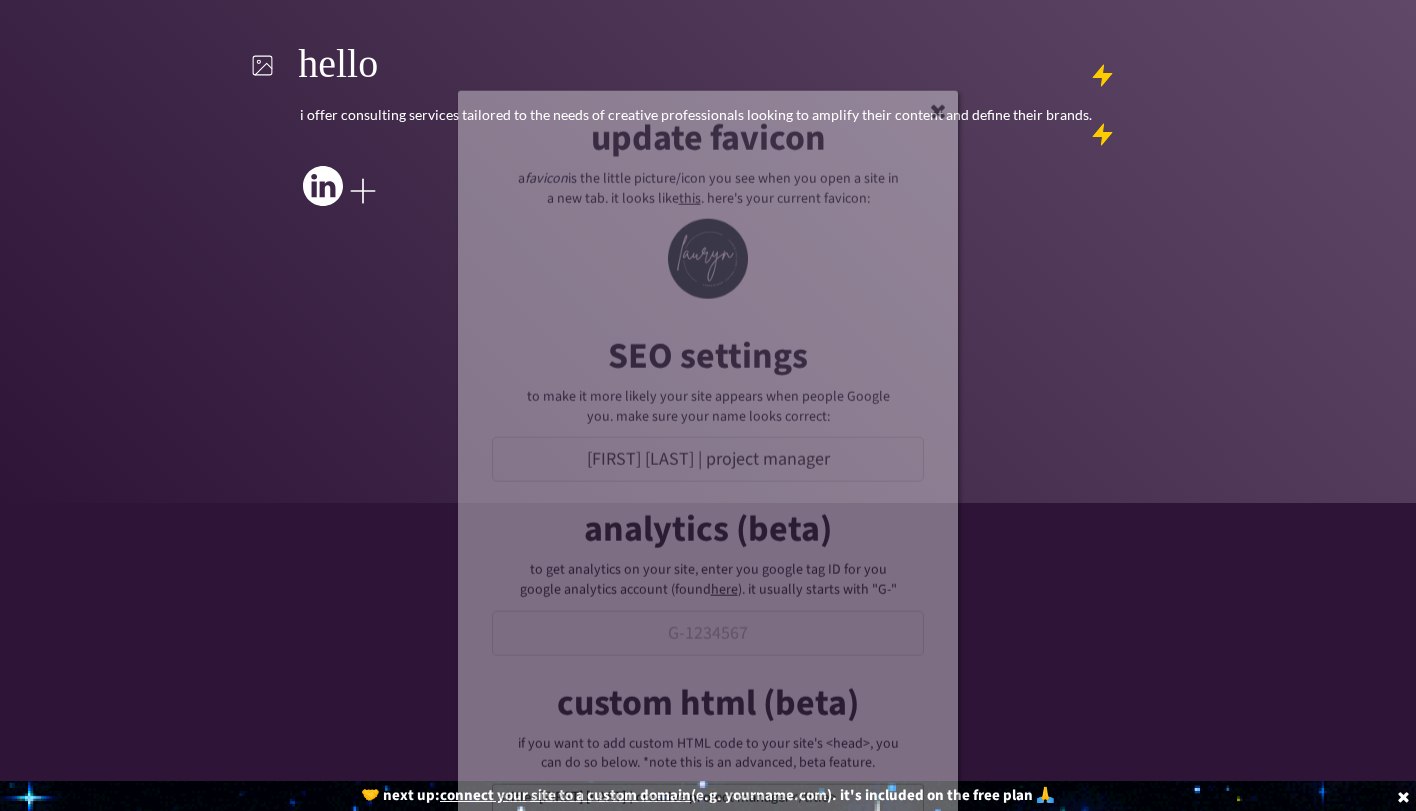 scroll, scrollTop: 0, scrollLeft: 0, axis: both 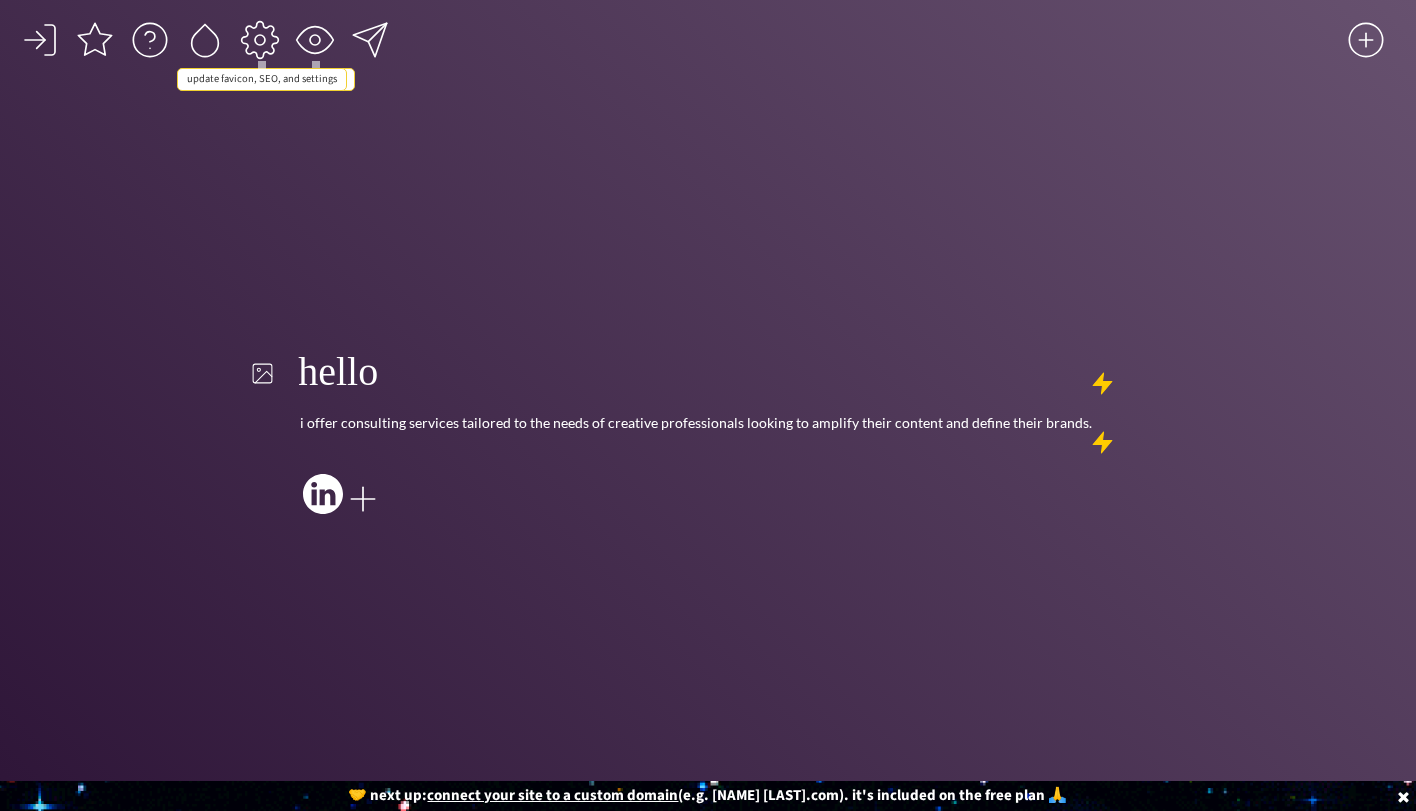 click at bounding box center (260, 40) 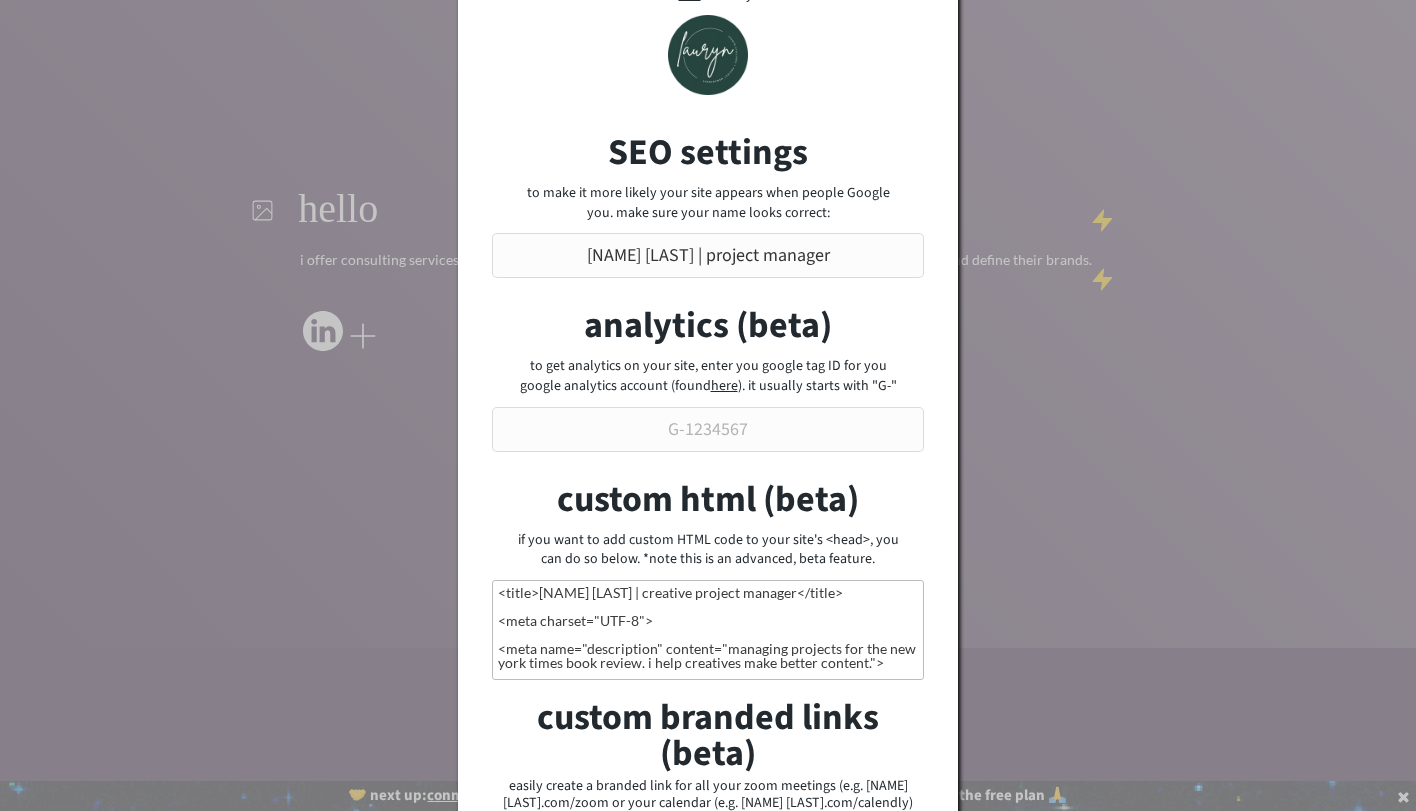 scroll, scrollTop: 361, scrollLeft: 0, axis: vertical 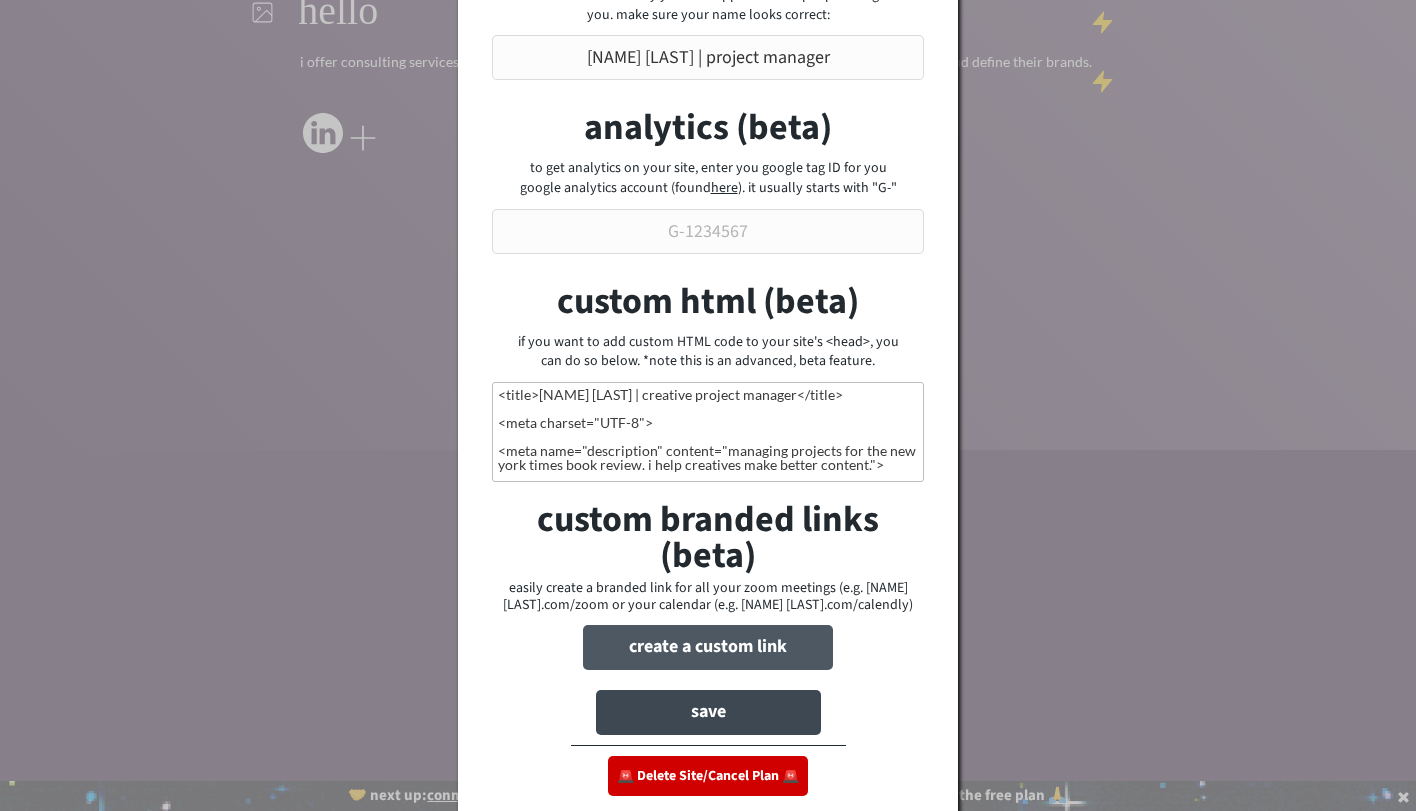 click on "create a custom link" at bounding box center (708, 647) 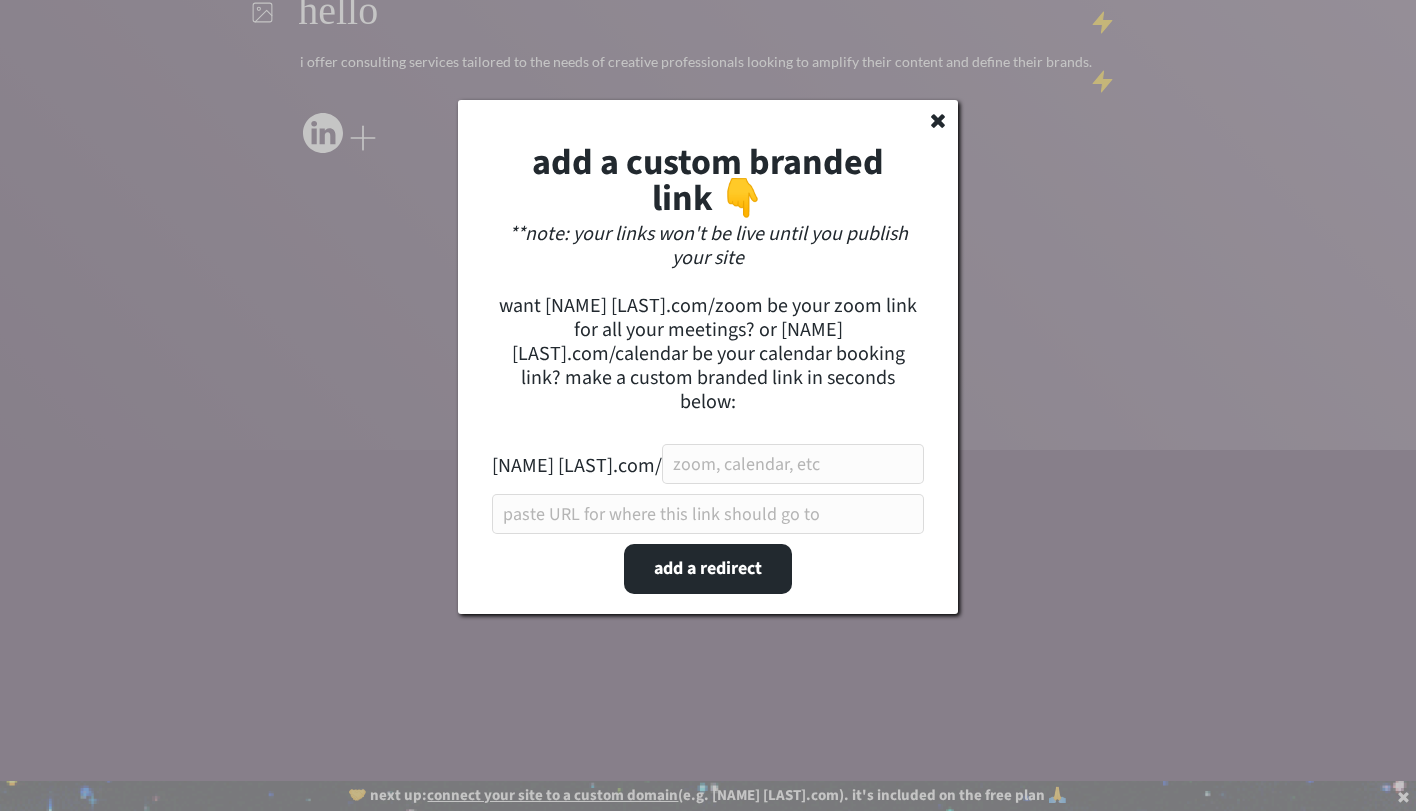 click at bounding box center (752, 440) 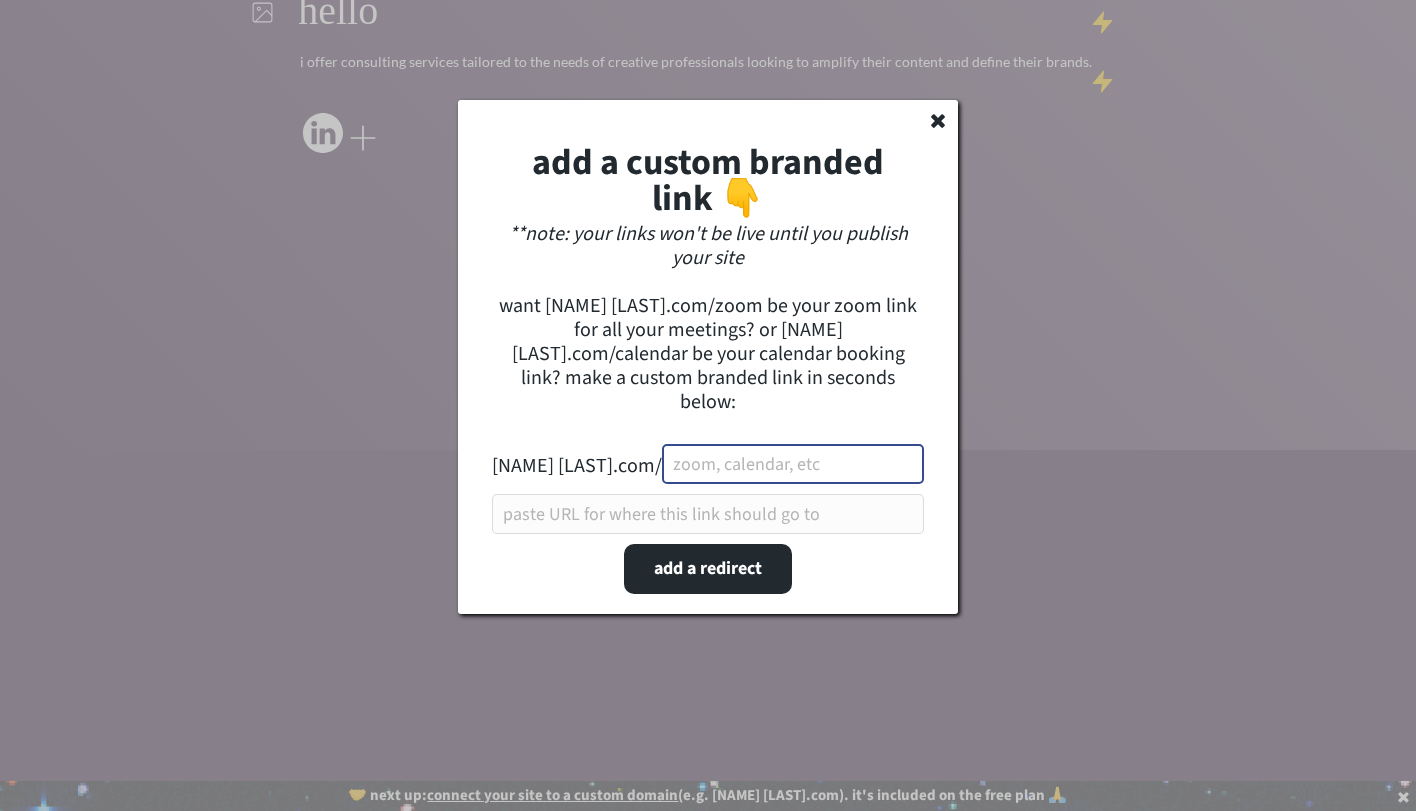 click at bounding box center [708, 490] 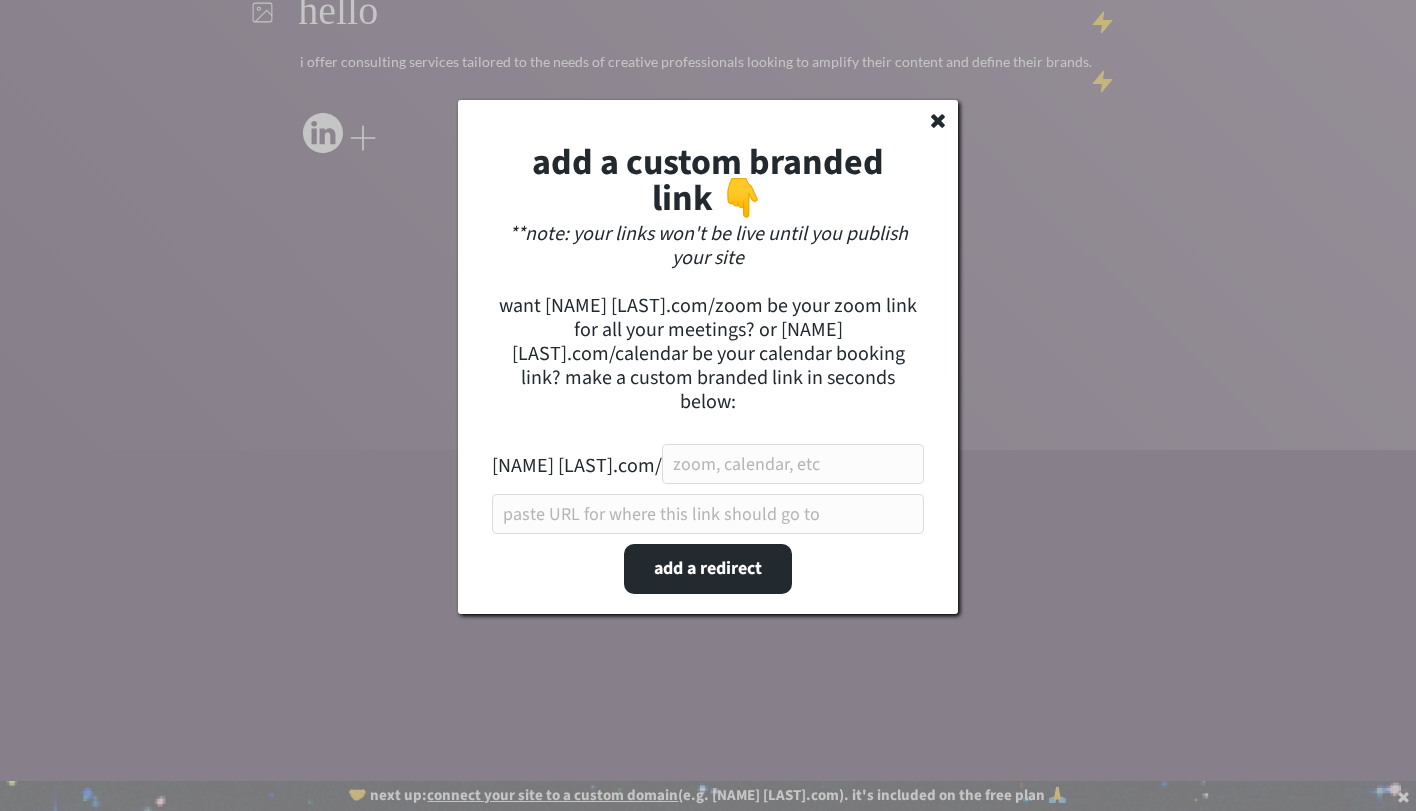 click on "add a custom branded link 👇 **note: your links won't be live until you publish your site
want yourname.com/zoom be your zoom link for all your meetings? or yourname.com/calendar be your calendar booking link? make a custom branded link in seconds below: yourname.com/ add a redirect" at bounding box center (708, 345) 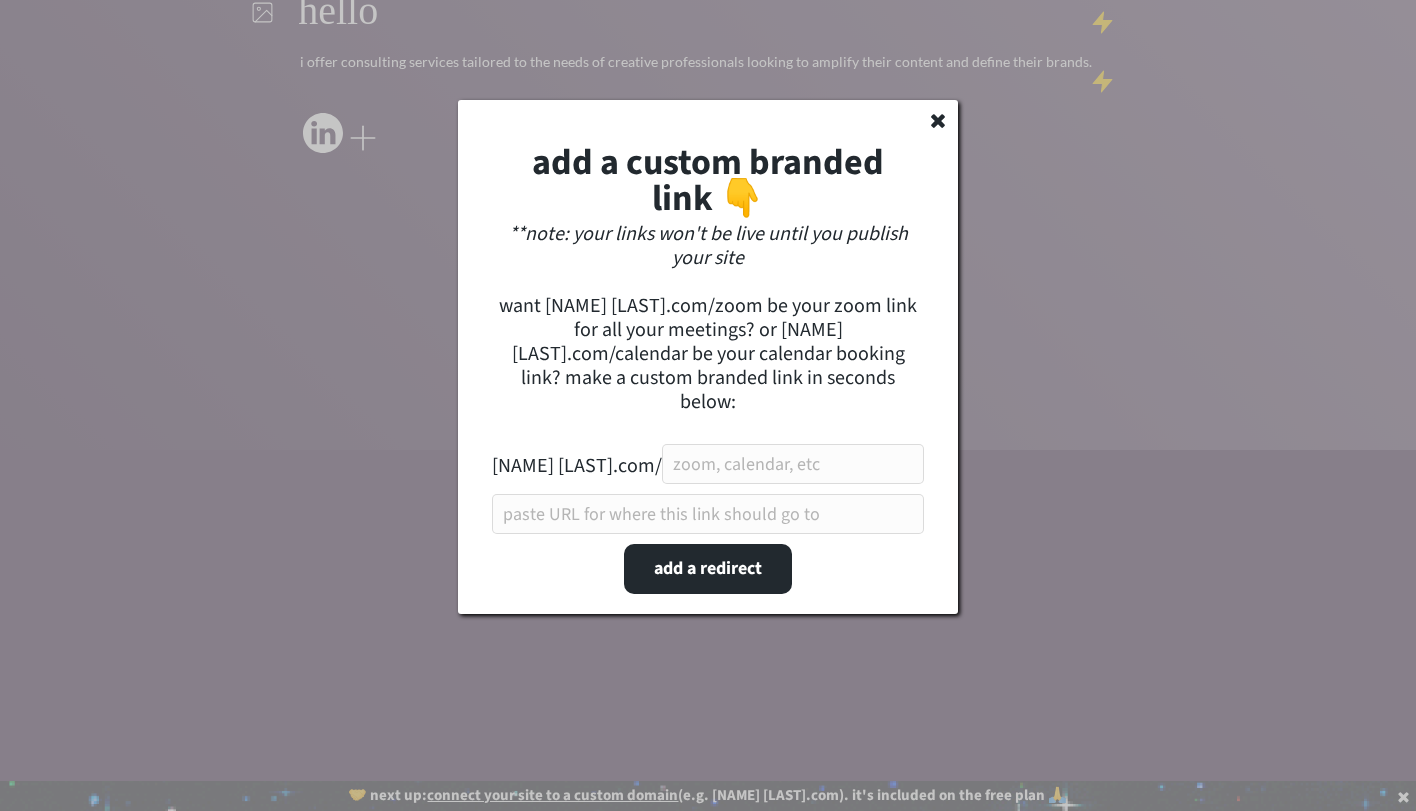 click at bounding box center [938, 121] 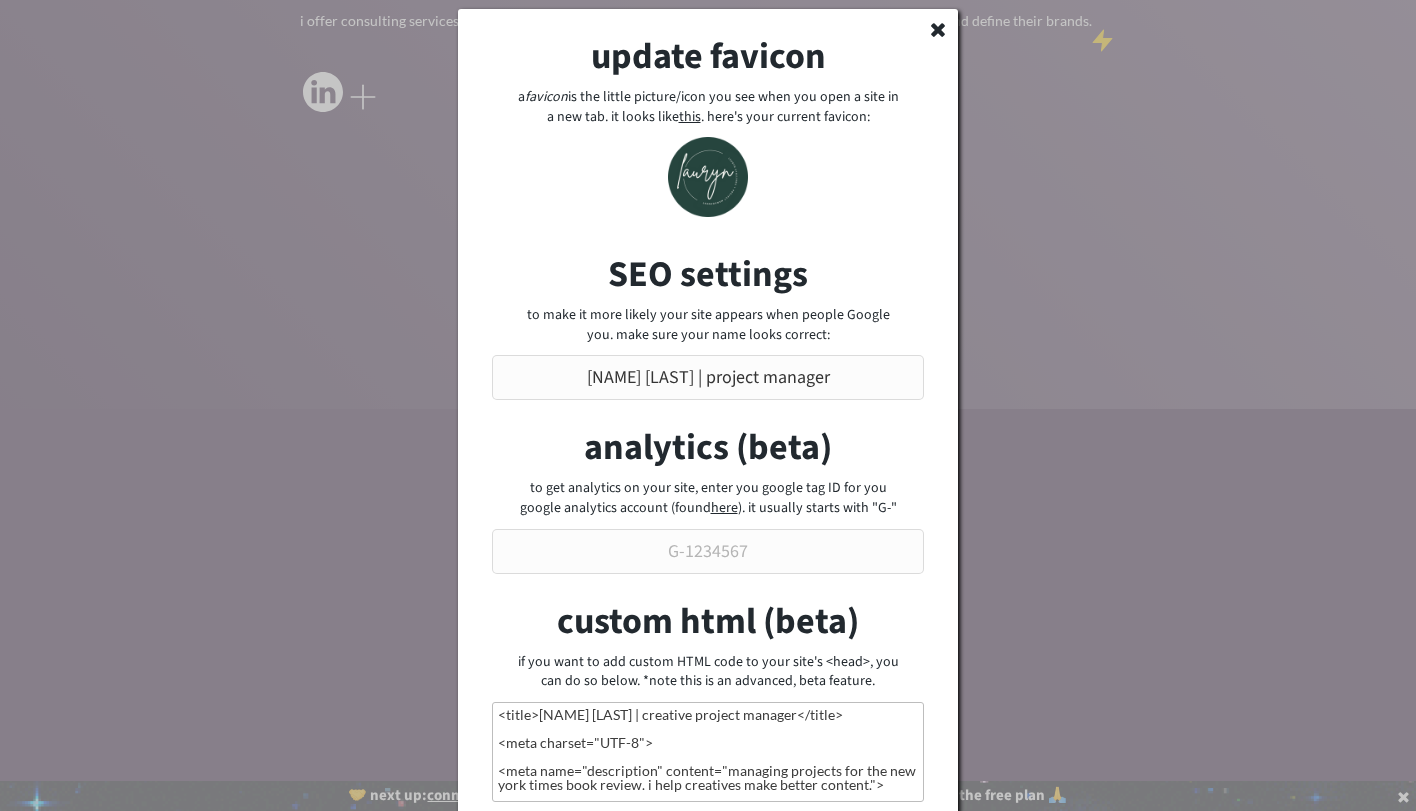 scroll, scrollTop: 0, scrollLeft: 0, axis: both 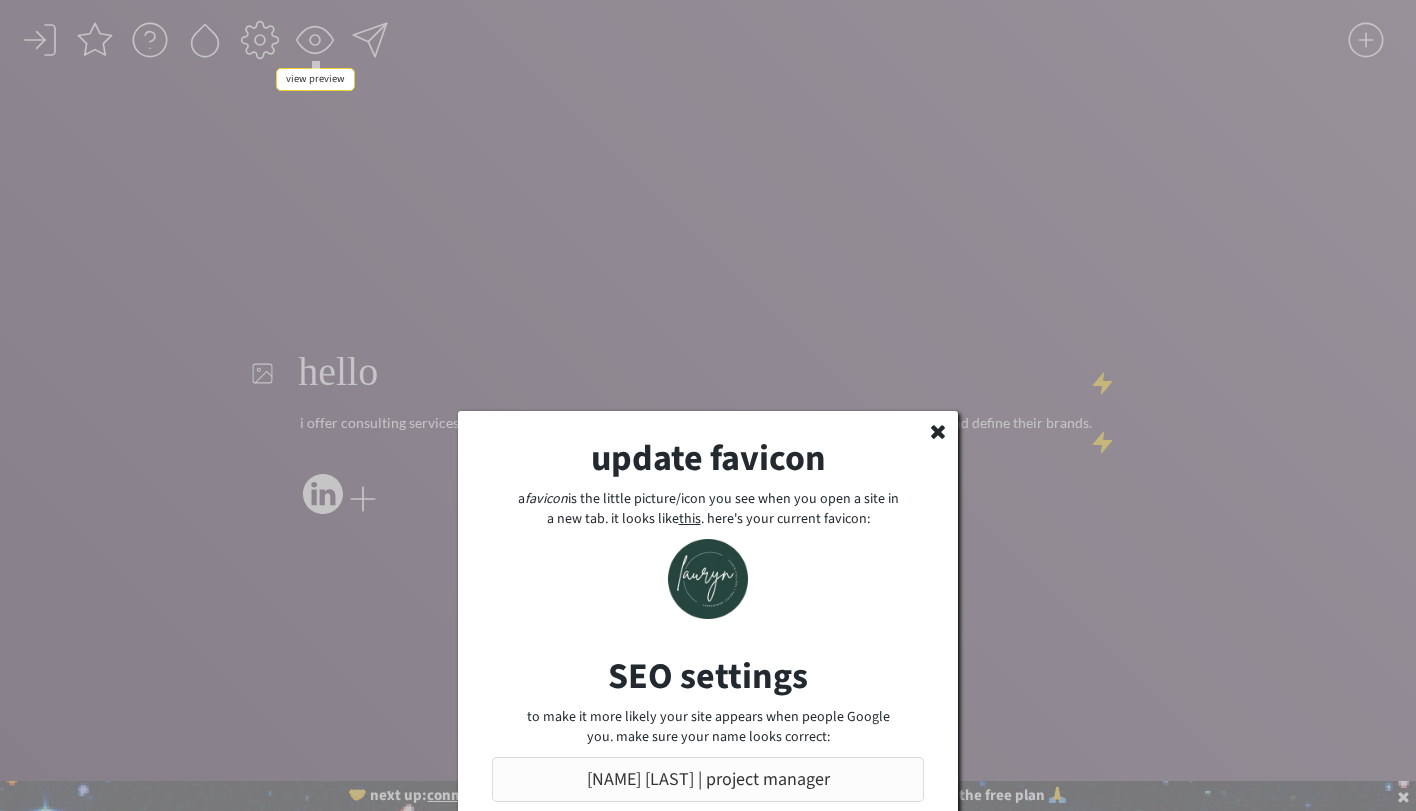 click at bounding box center (938, 432) 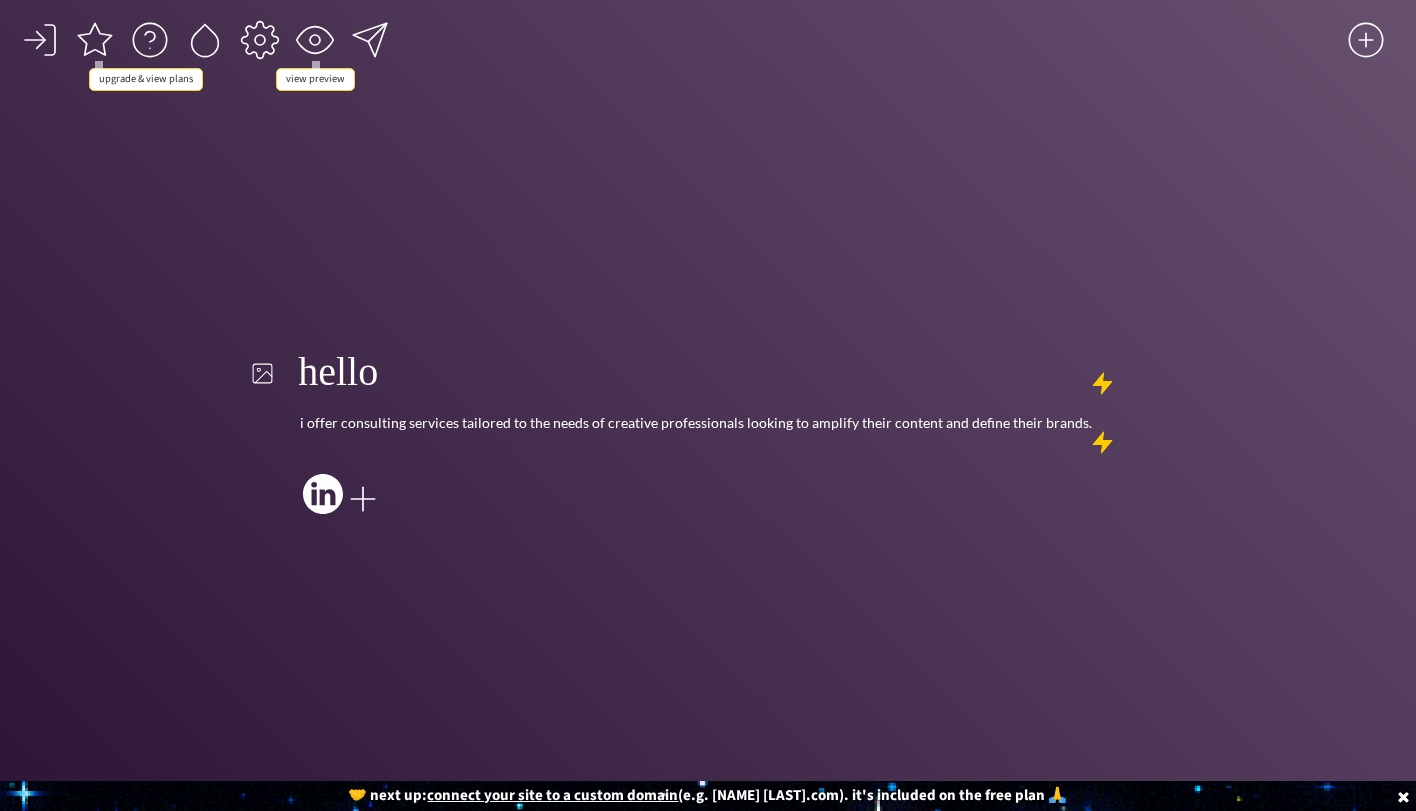 click at bounding box center [95, 40] 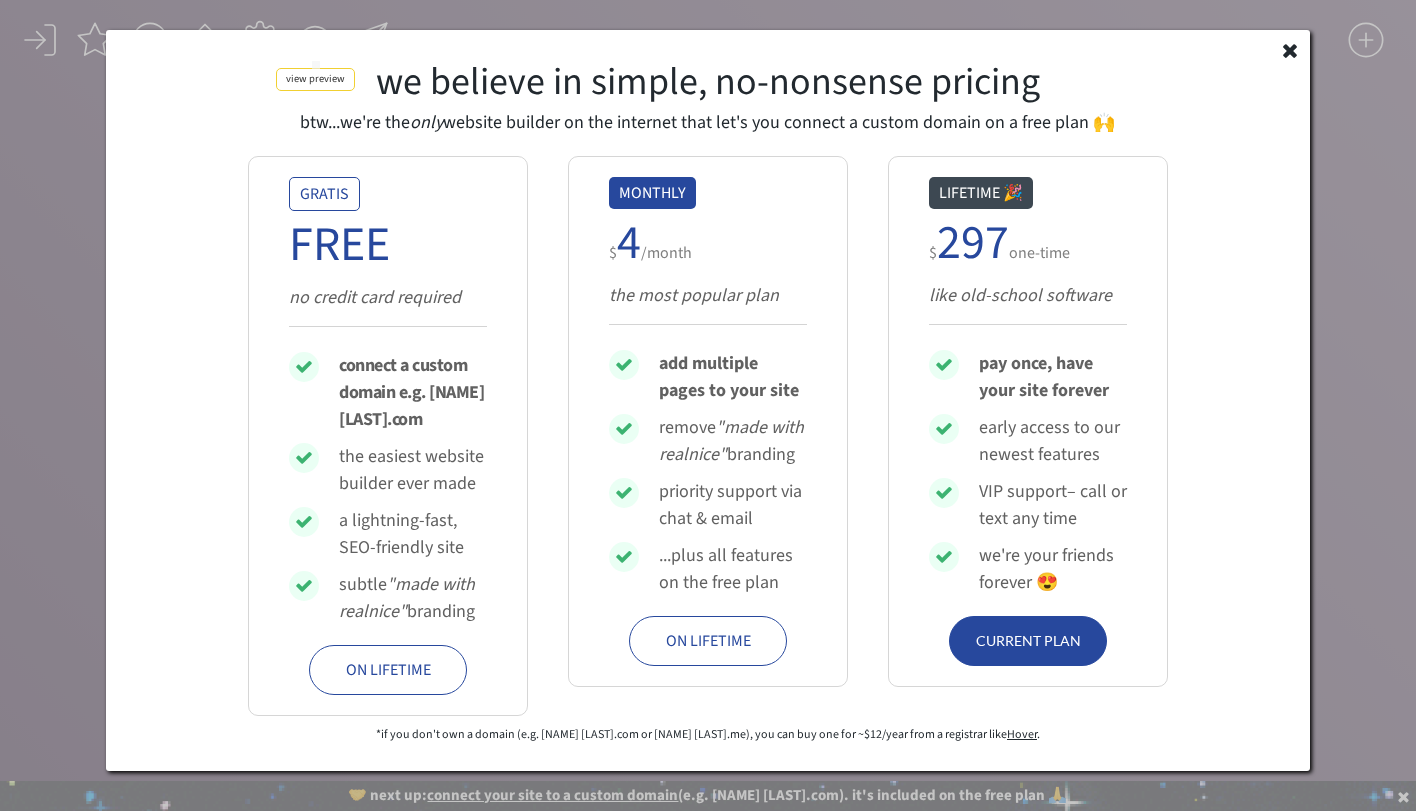 click on "CURRENT PLAN" at bounding box center [1028, 640] 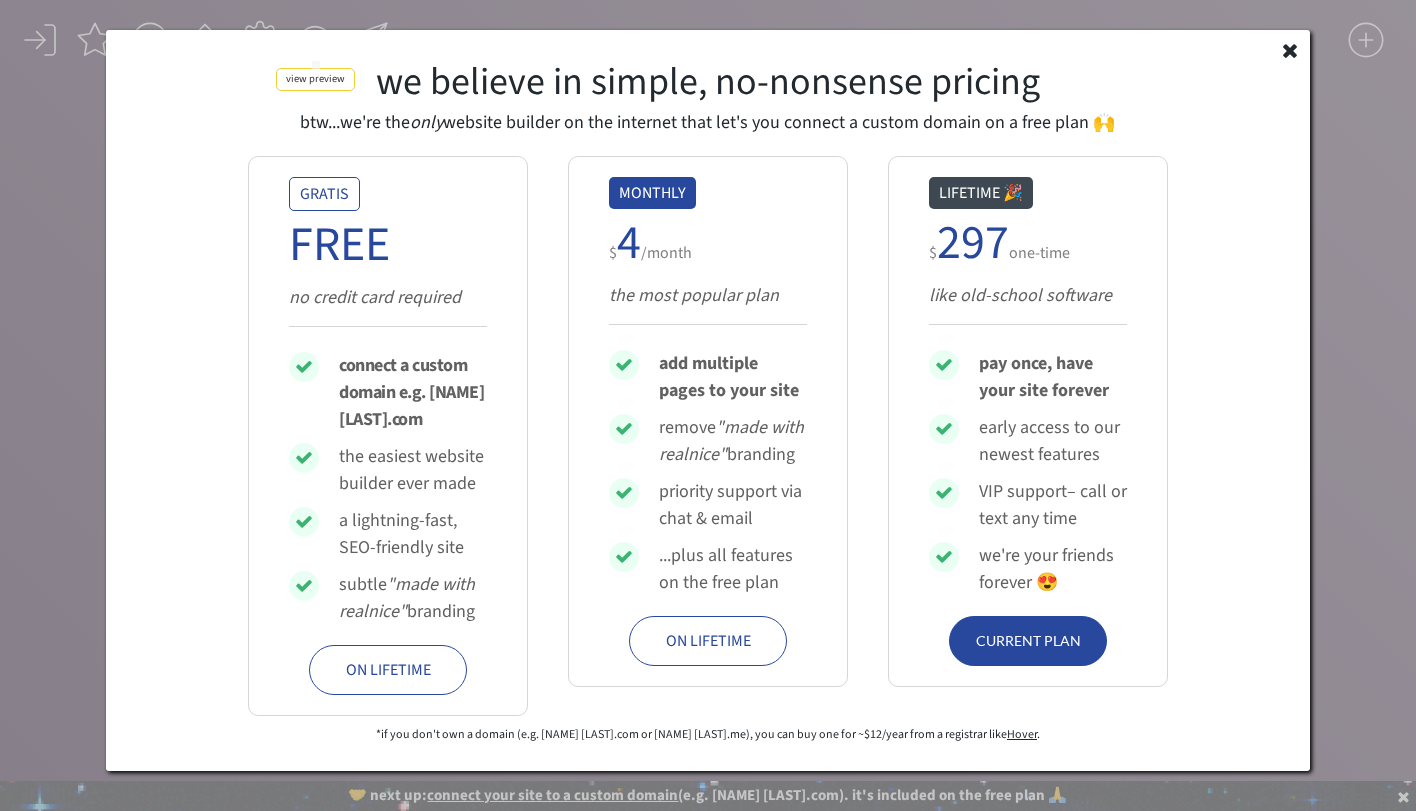 click at bounding box center (1290, 51) 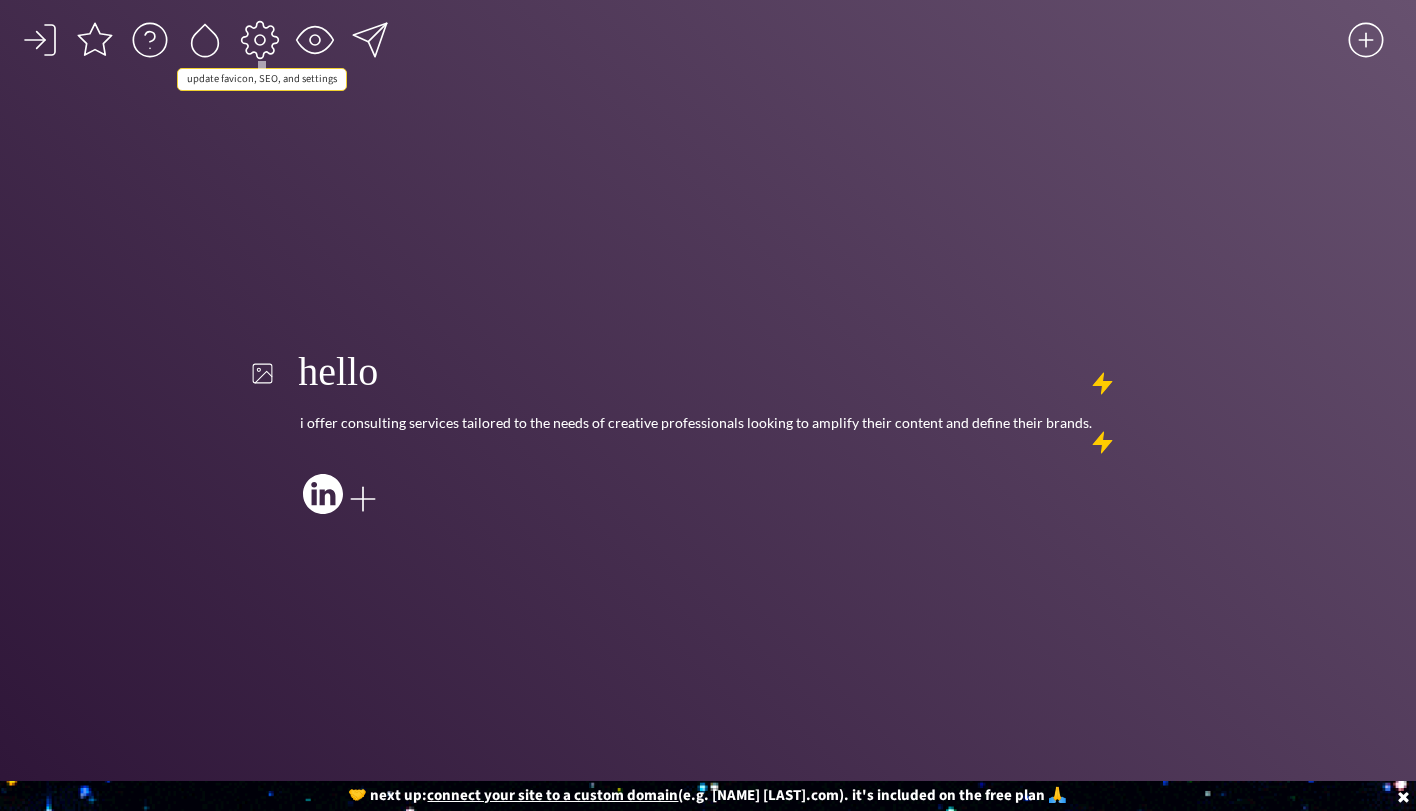 click at bounding box center (260, 40) 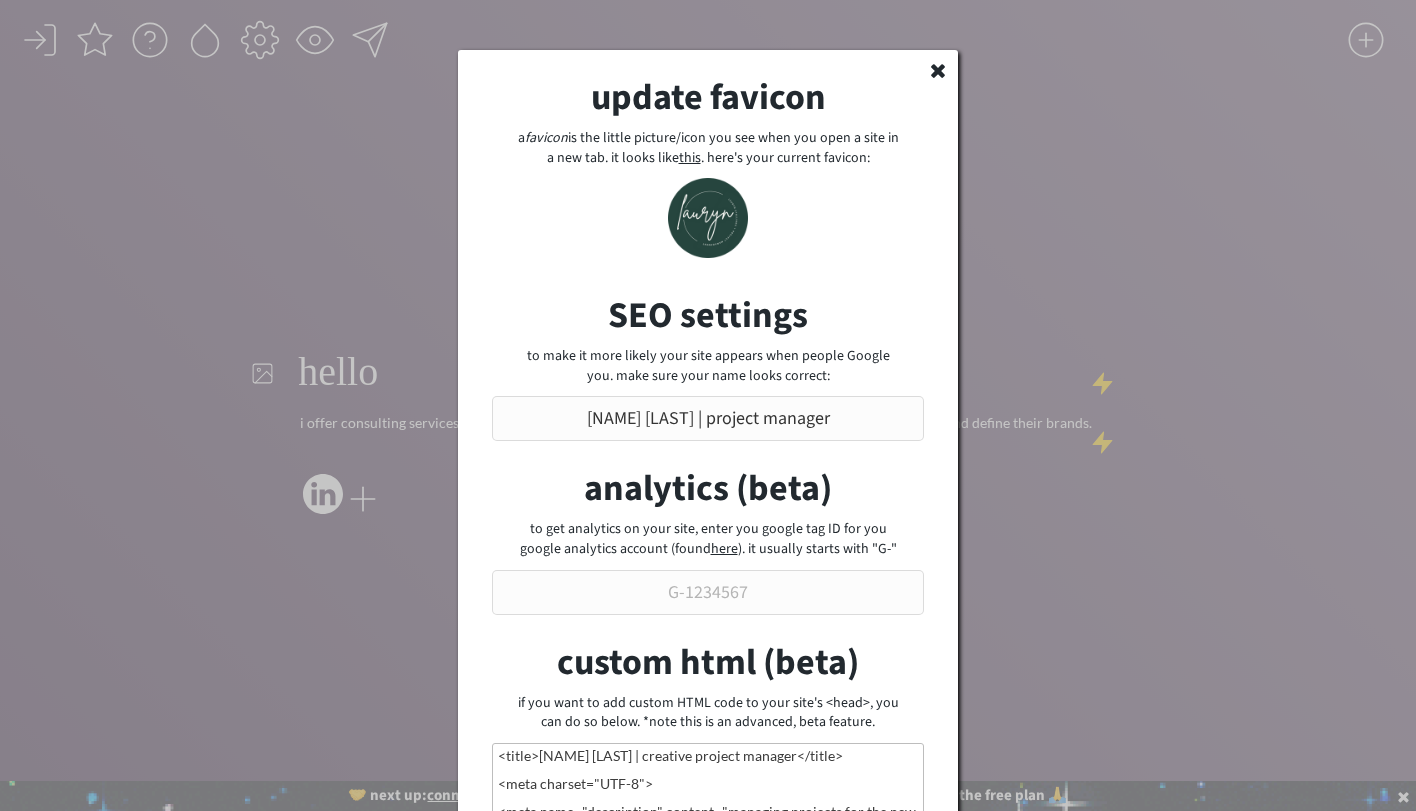 click at bounding box center [708, 405] 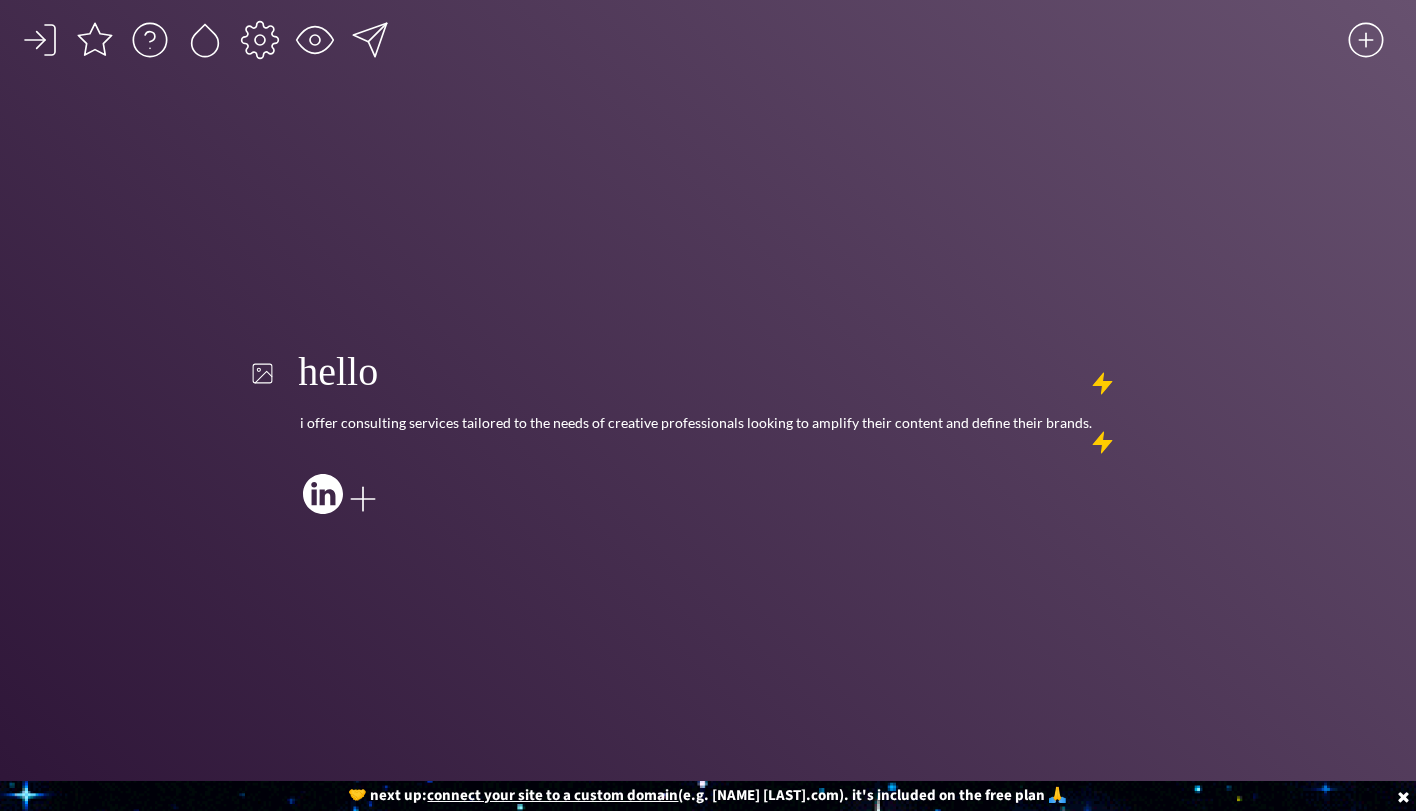 click at bounding box center (150, 40) 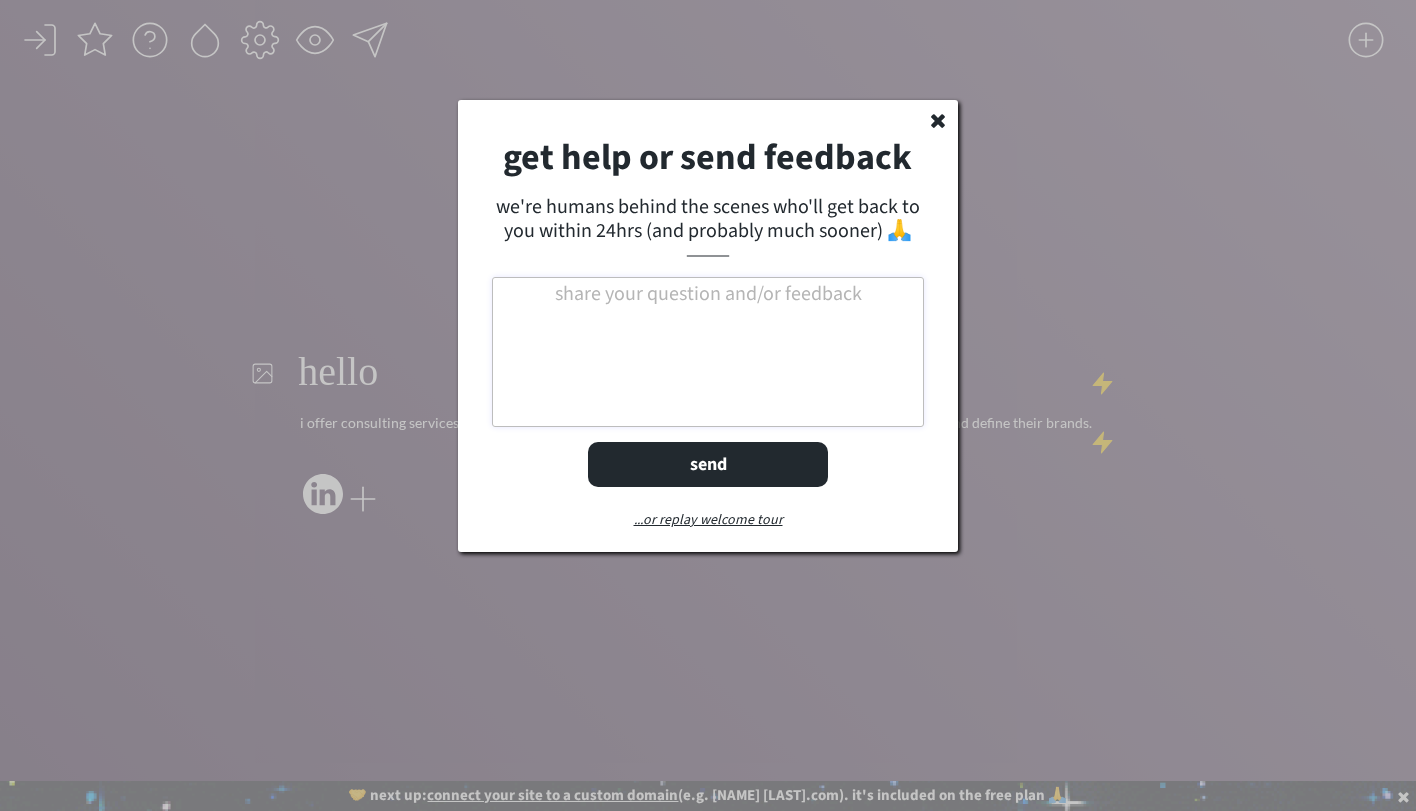 click on "get help or send feedback we're humans behind the scenes who'll get back to you within 24hrs (and probably much sooner) 🙏
⸻ send ...or replay welcome tour" at bounding box center (708, 326) 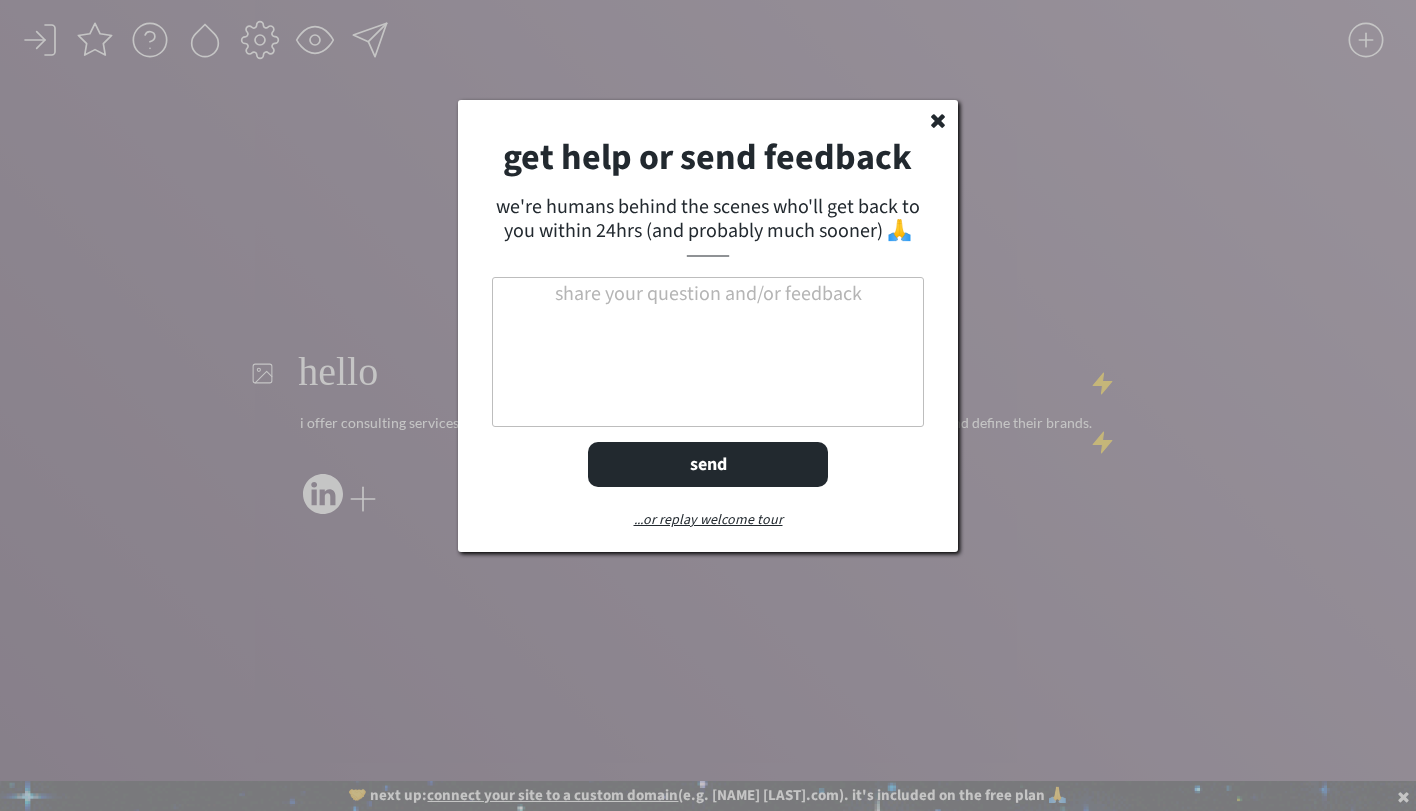 click on "get help or send feedback we're humans behind the scenes who'll get back to you within 24hrs (and probably much sooner) 🙏
⸻ send ...or replay welcome tour" at bounding box center (708, 326) 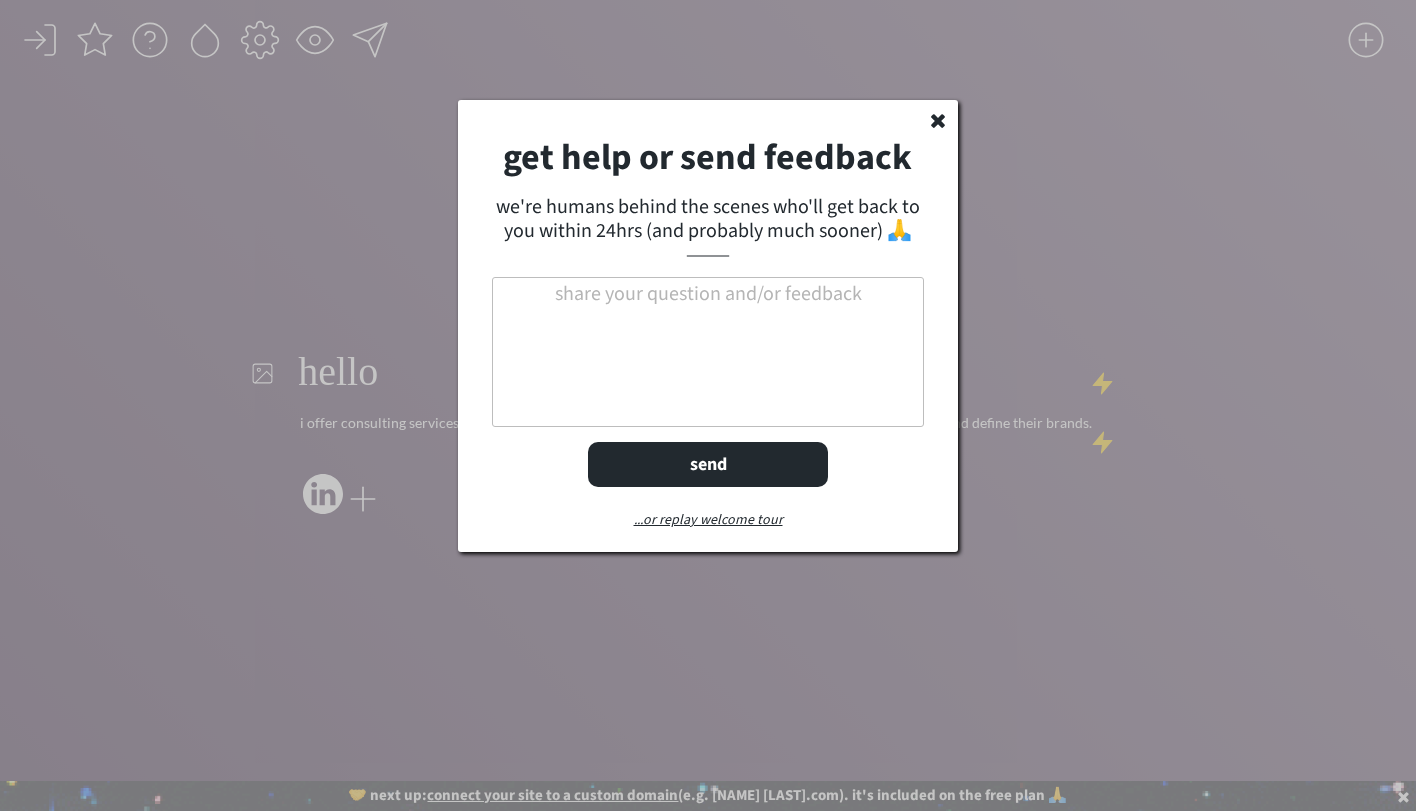 click at bounding box center [938, 120] 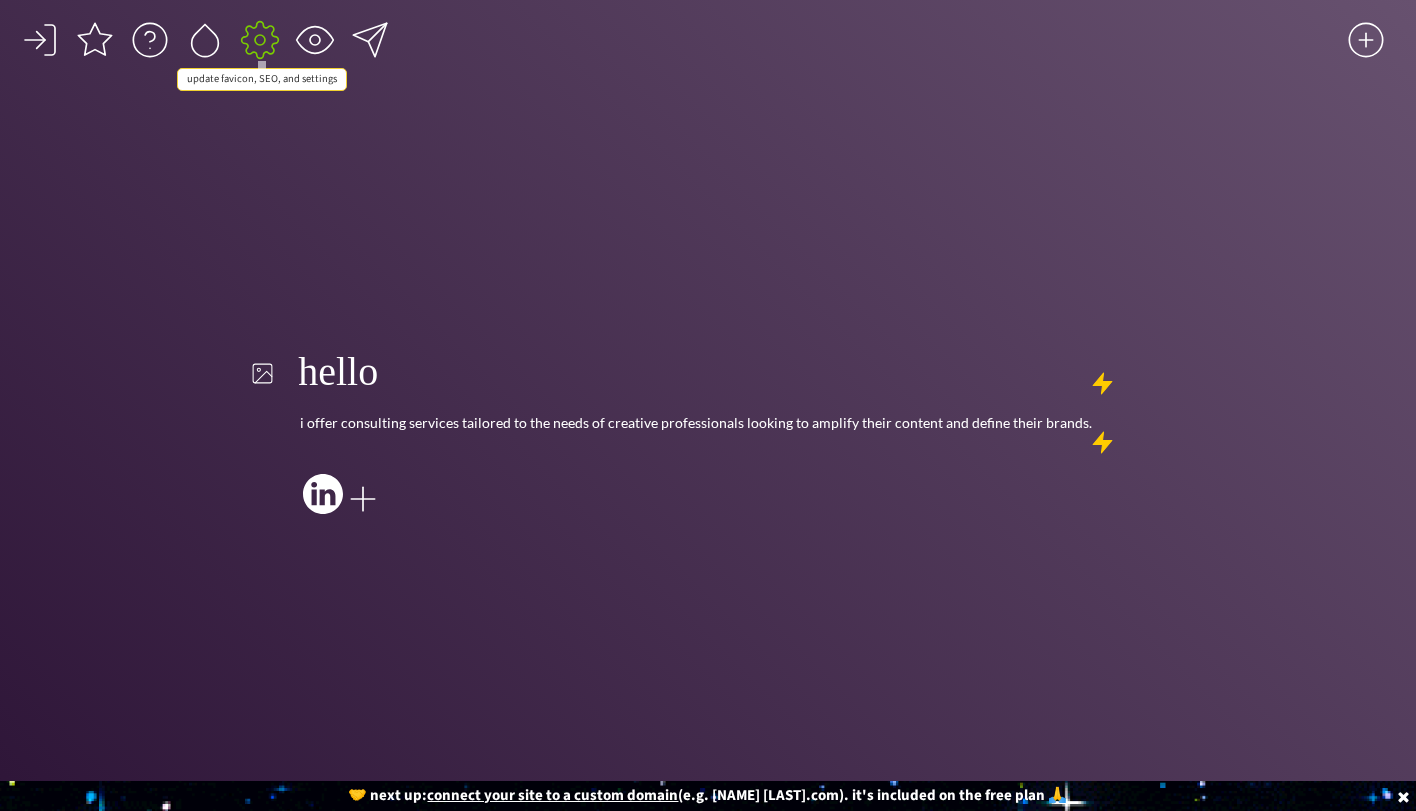click at bounding box center (260, 40) 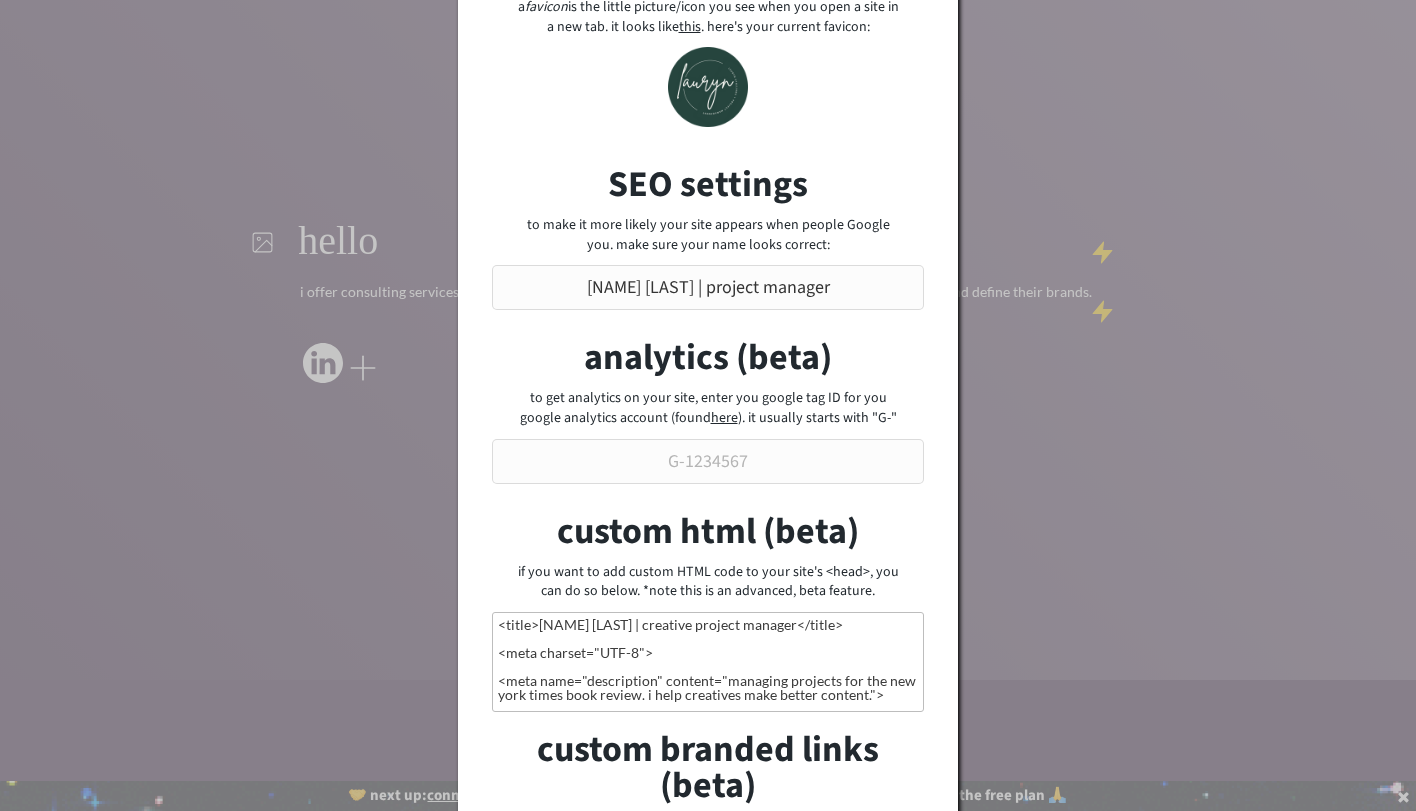 scroll, scrollTop: 361, scrollLeft: 0, axis: vertical 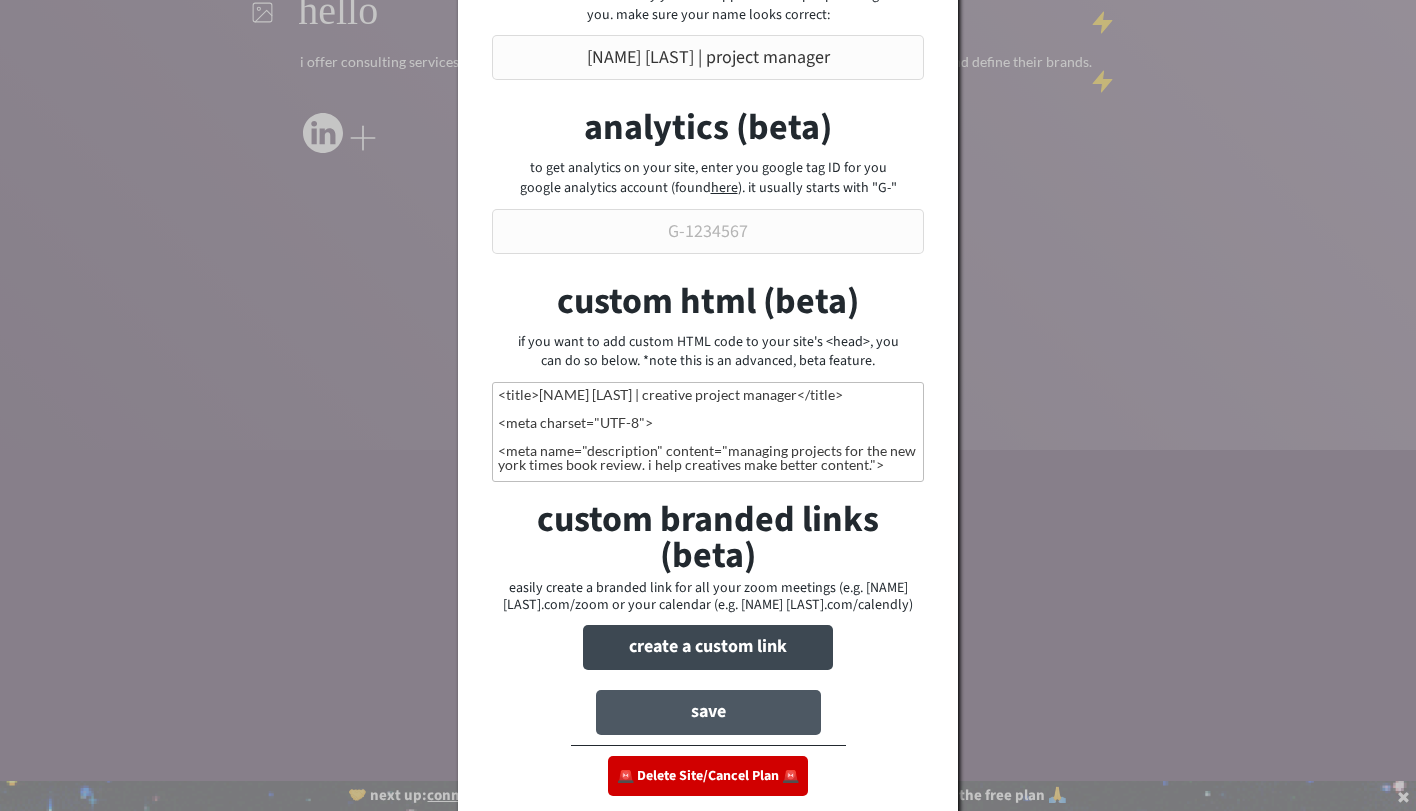 click on "save" at bounding box center [708, 712] 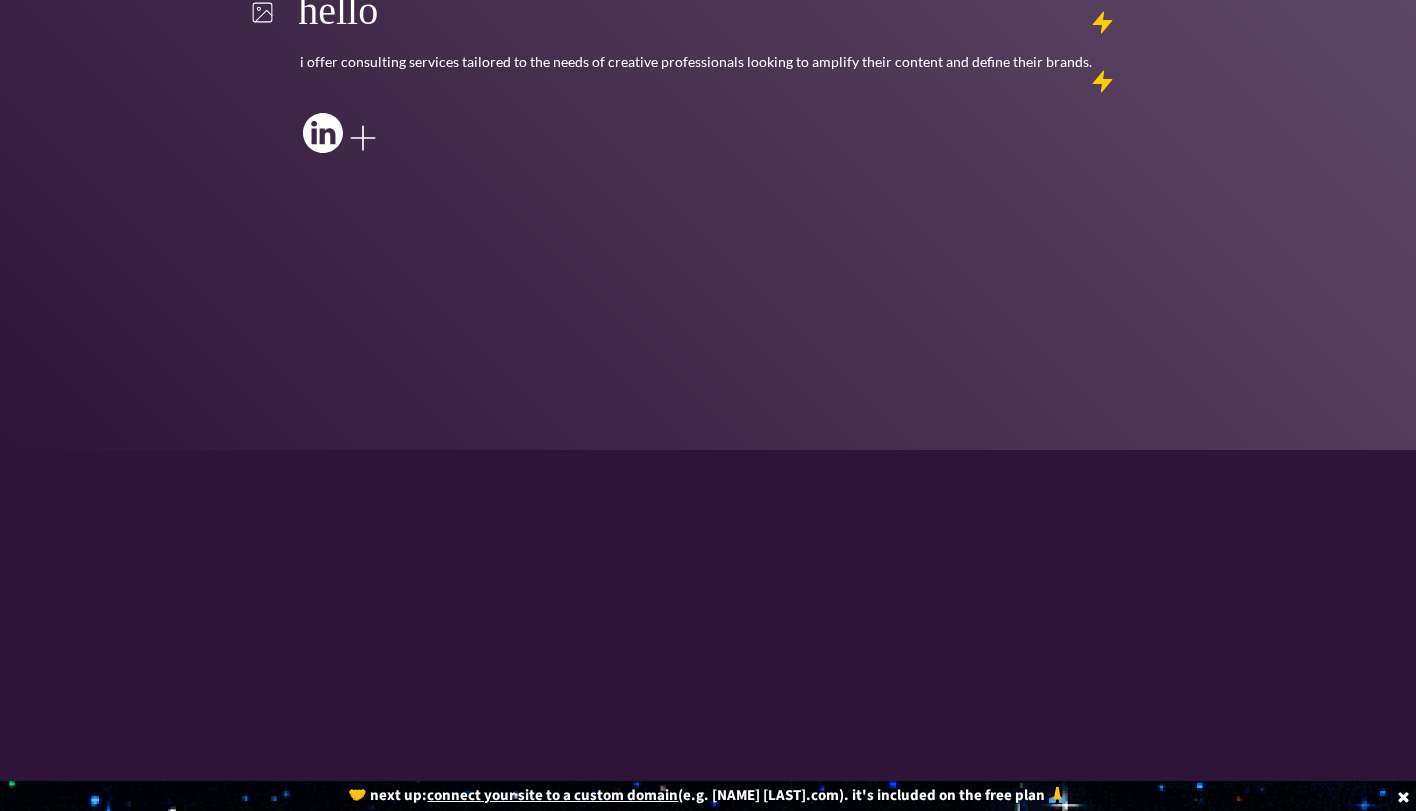 click on "connect your site to a custom domain" at bounding box center (541, 795) 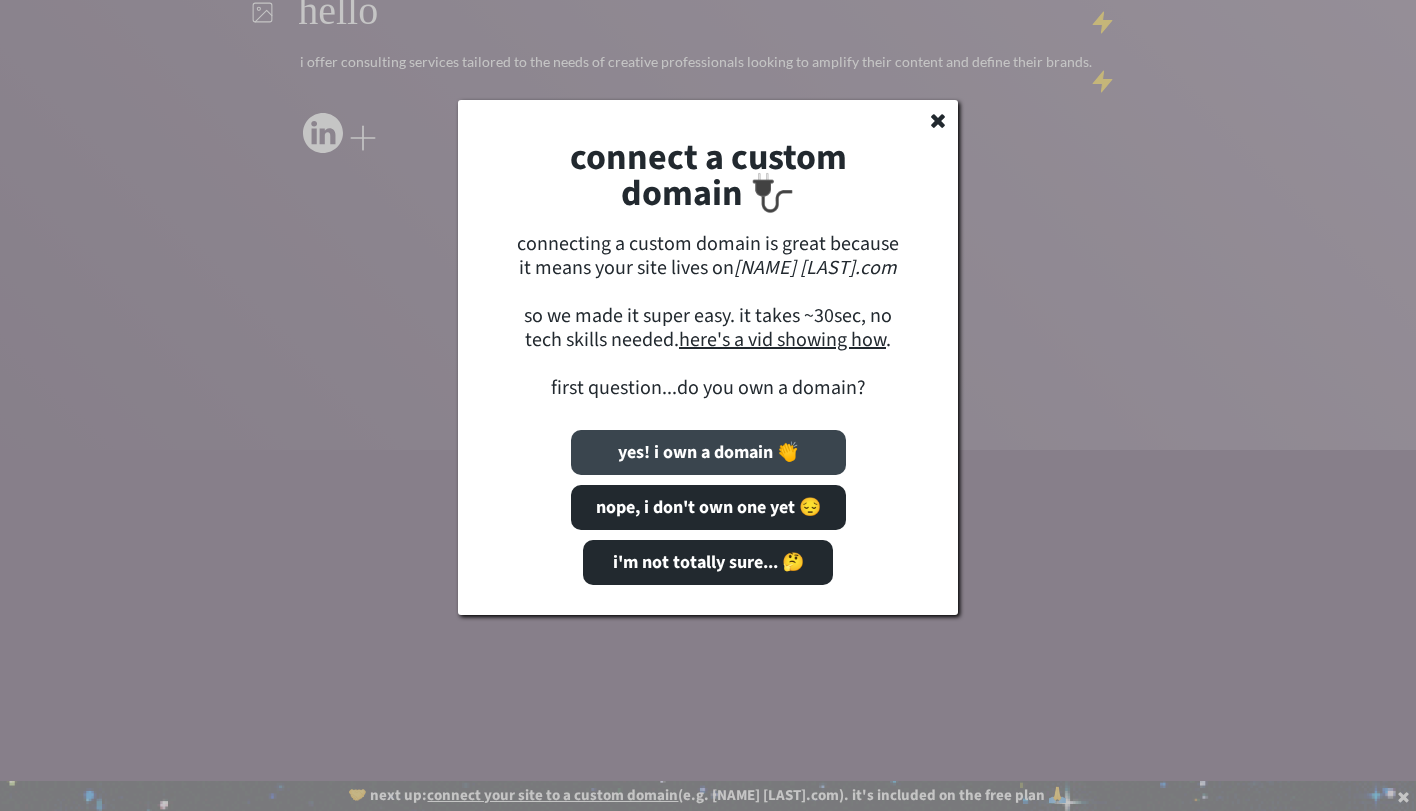 click on "yes! i own a domain 👏" at bounding box center [708, 452] 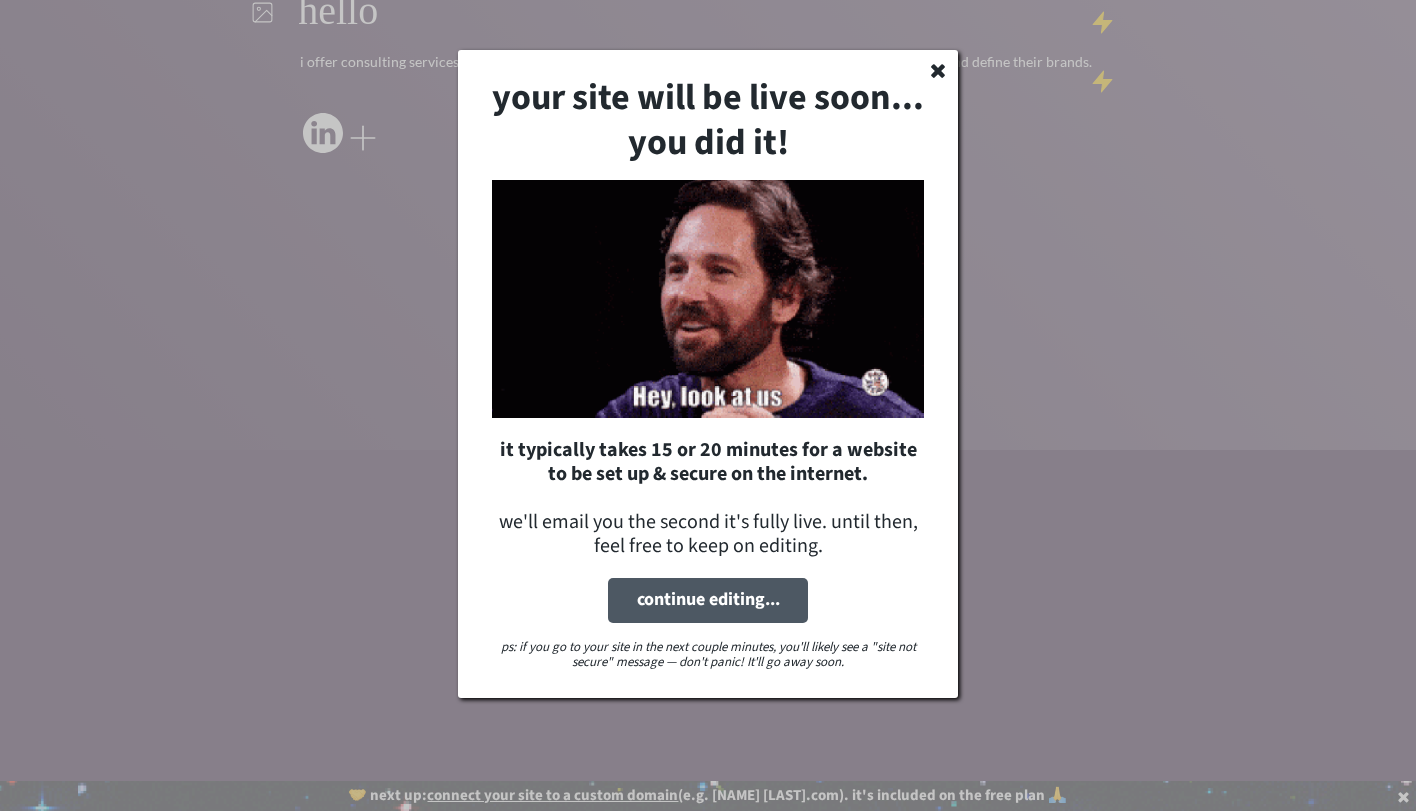 click on "continue editing..." at bounding box center (708, 600) 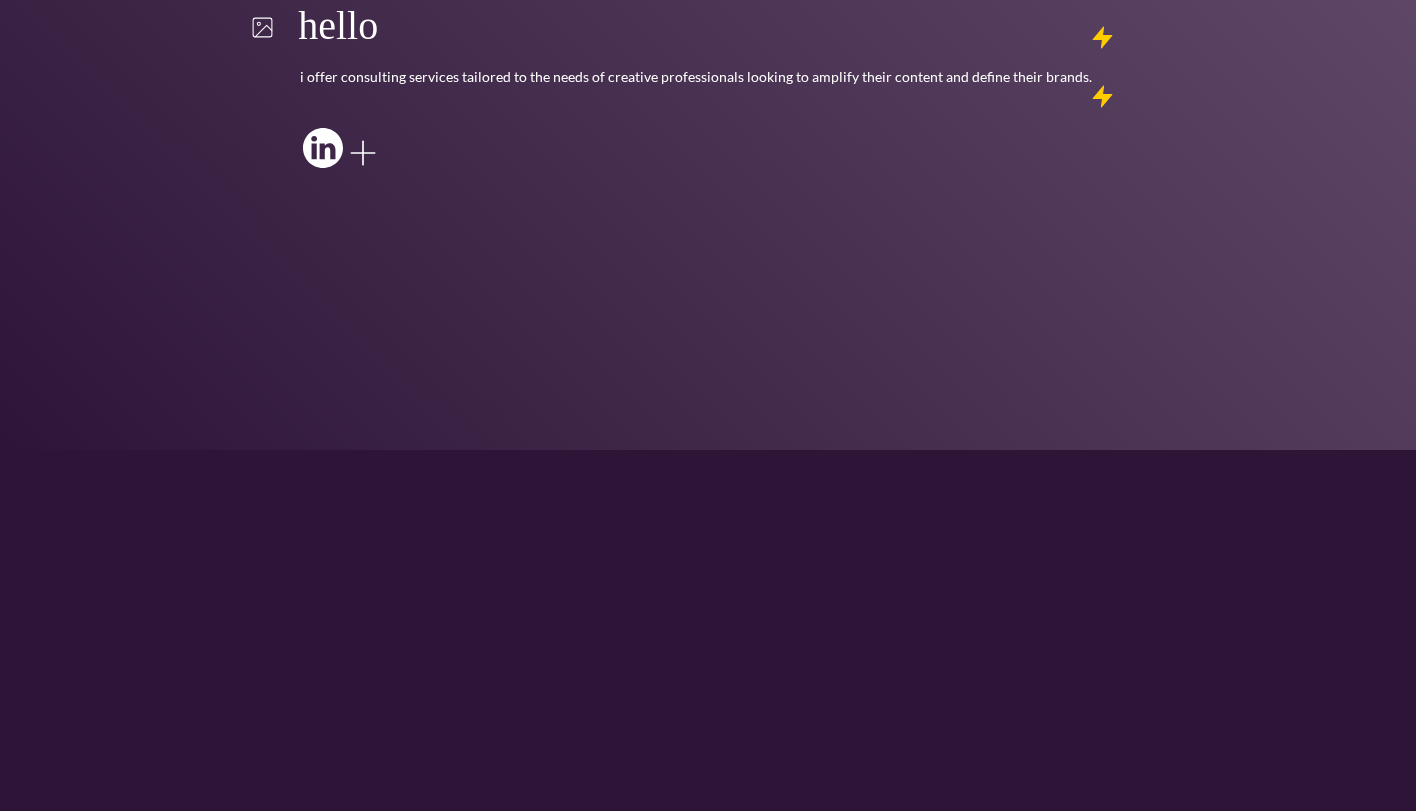 scroll, scrollTop: 0, scrollLeft: 0, axis: both 